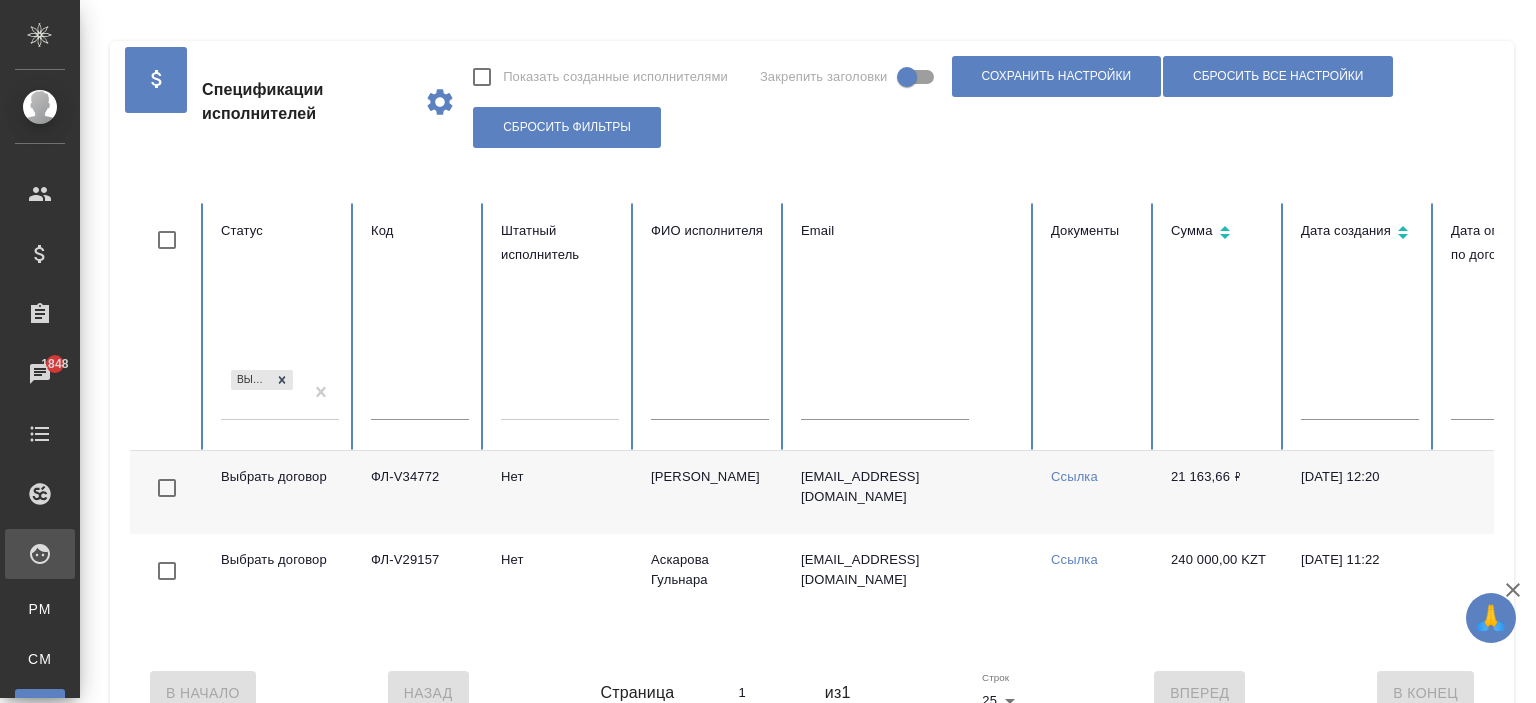 scroll, scrollTop: 0, scrollLeft: 0, axis: both 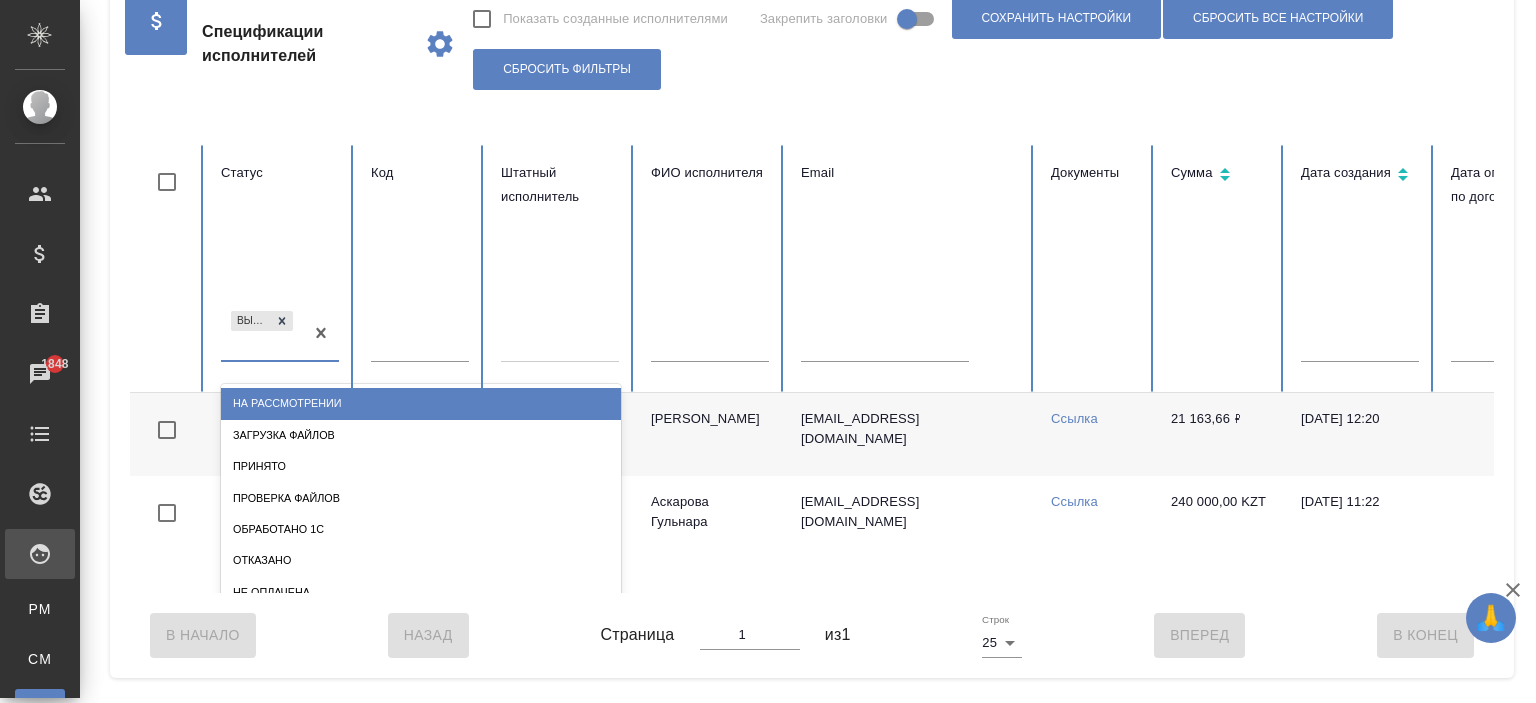 click on "Выбрать договор" at bounding box center (262, 334) 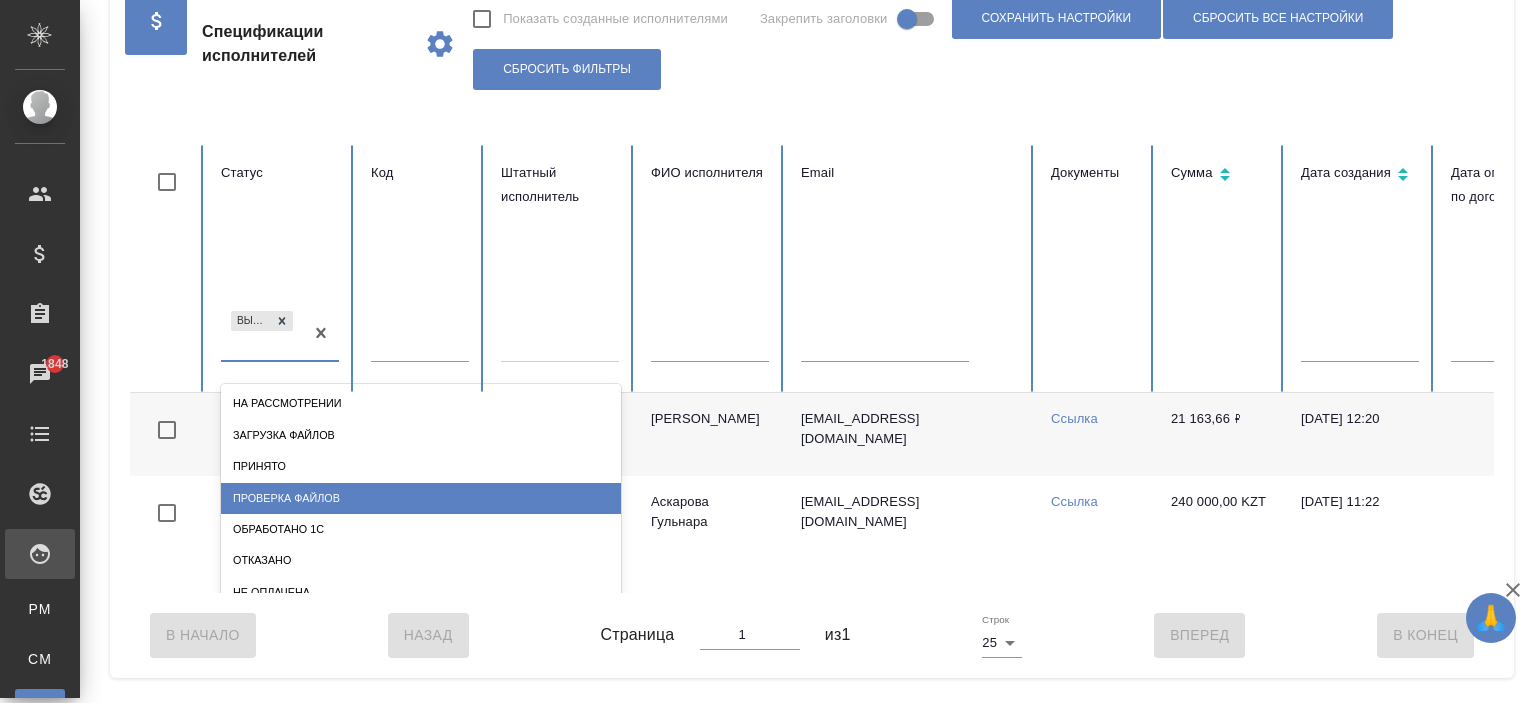 click on "Проверка файлов" at bounding box center [421, 498] 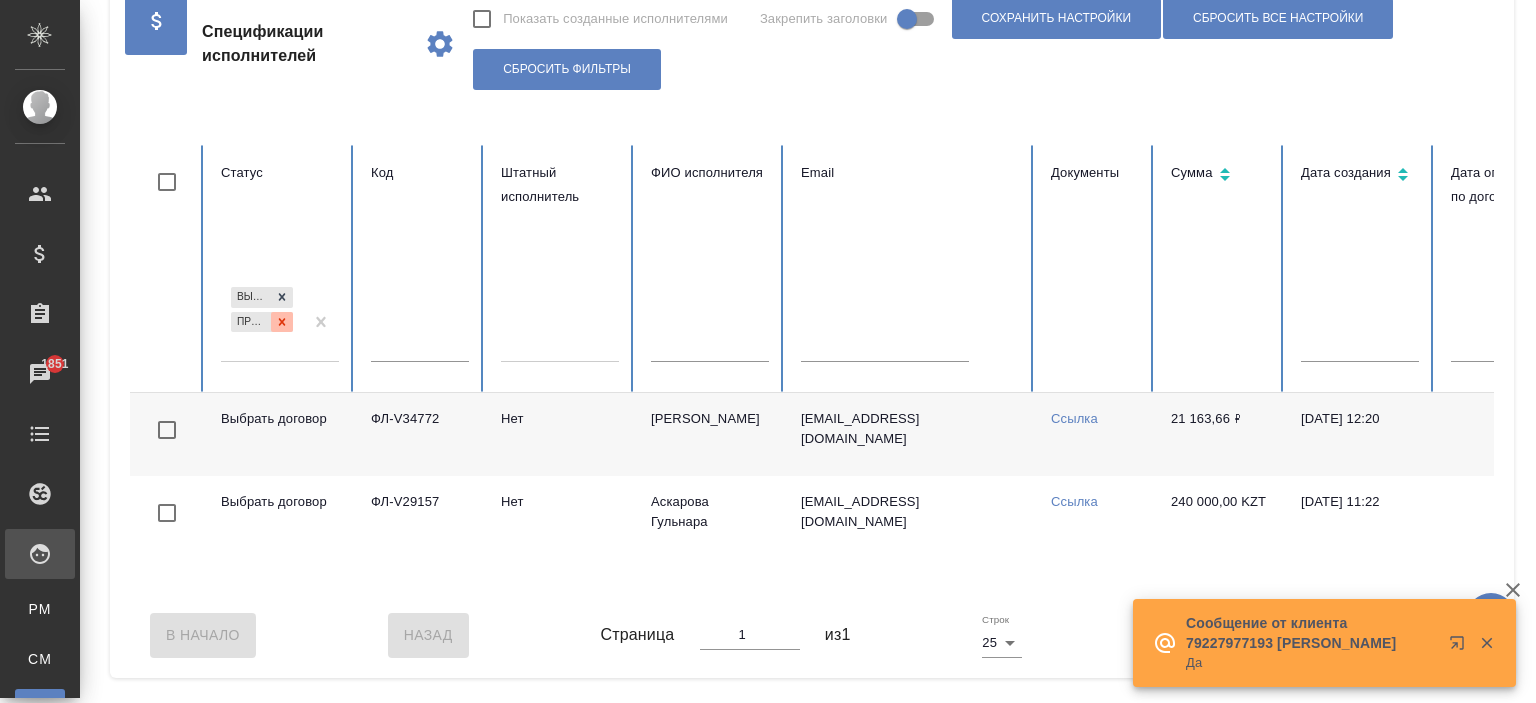 click at bounding box center [282, 322] 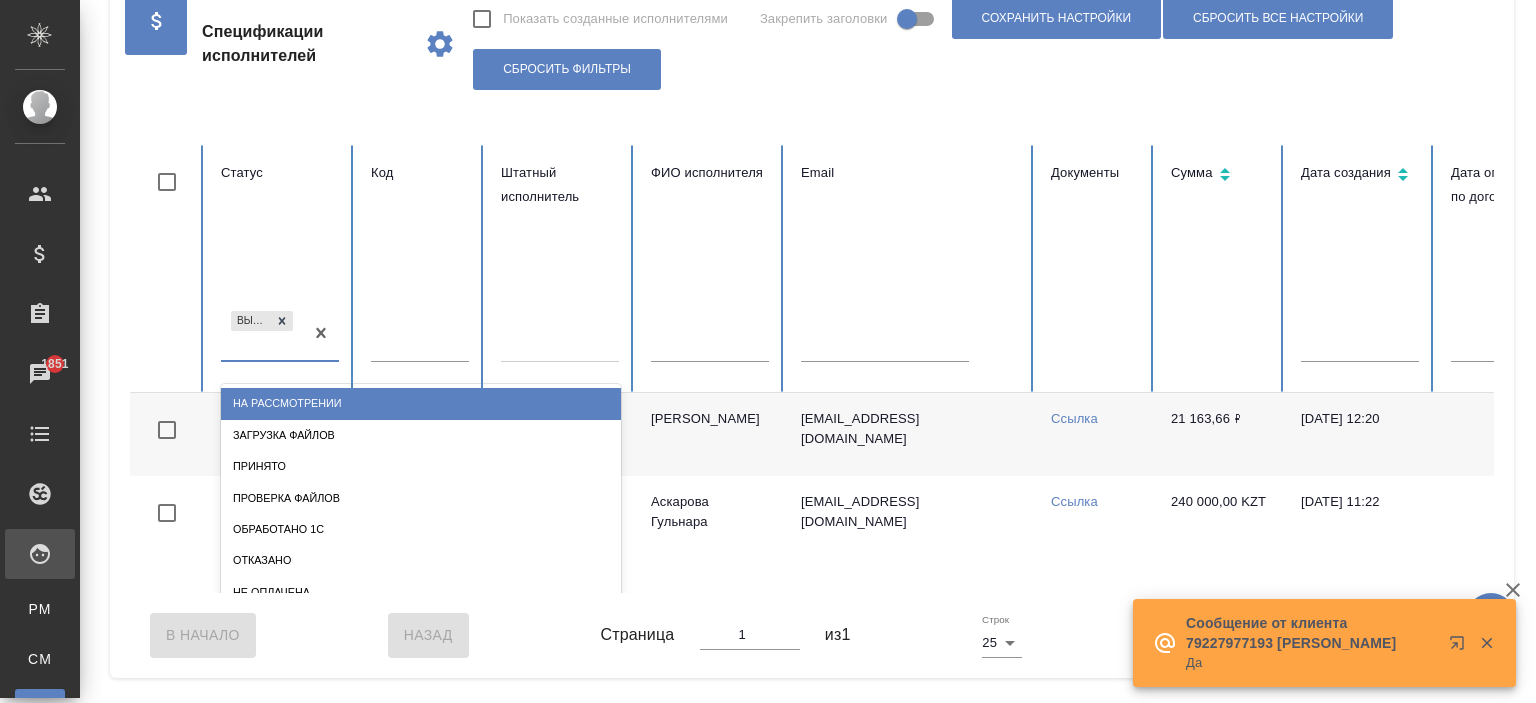 click on "Выбрать договор" at bounding box center [262, 334] 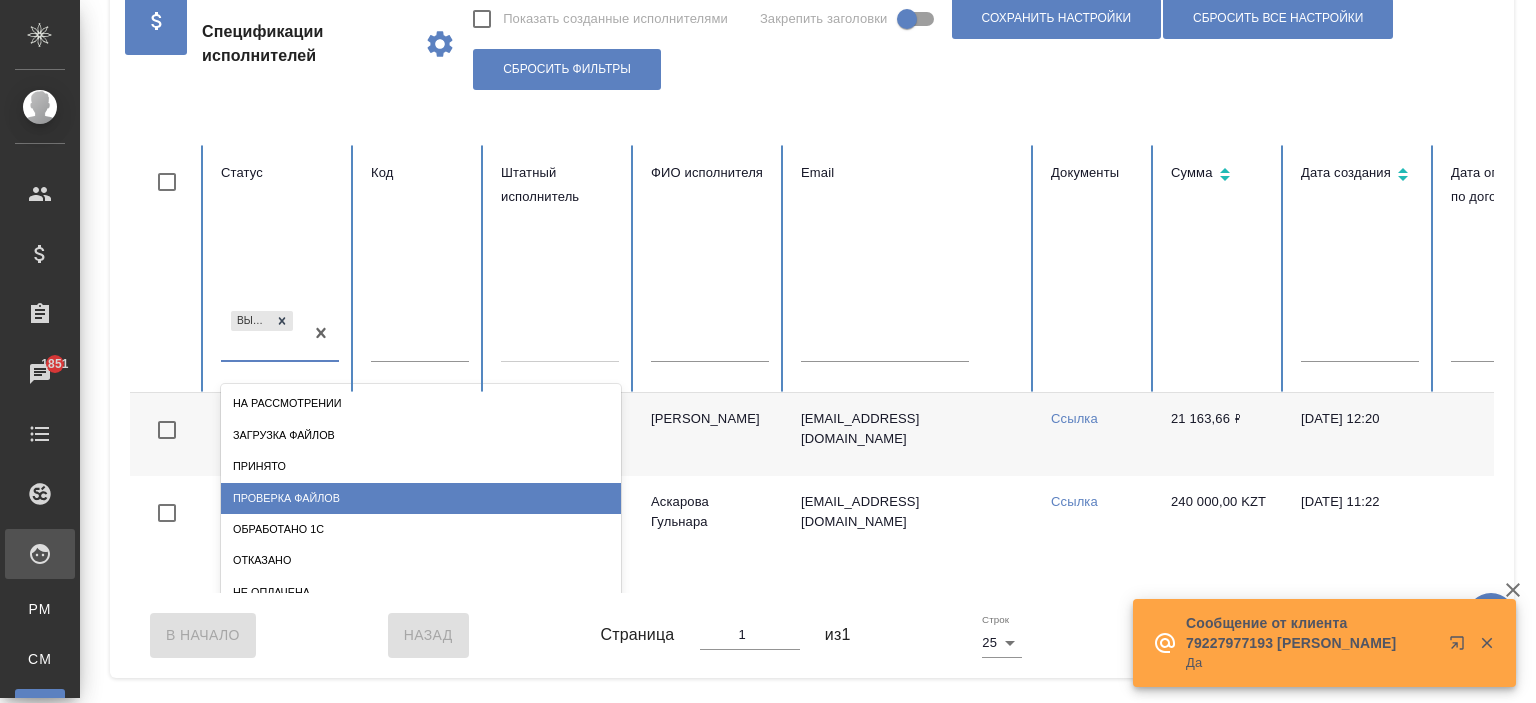 click on "Проверка файлов" at bounding box center (421, 498) 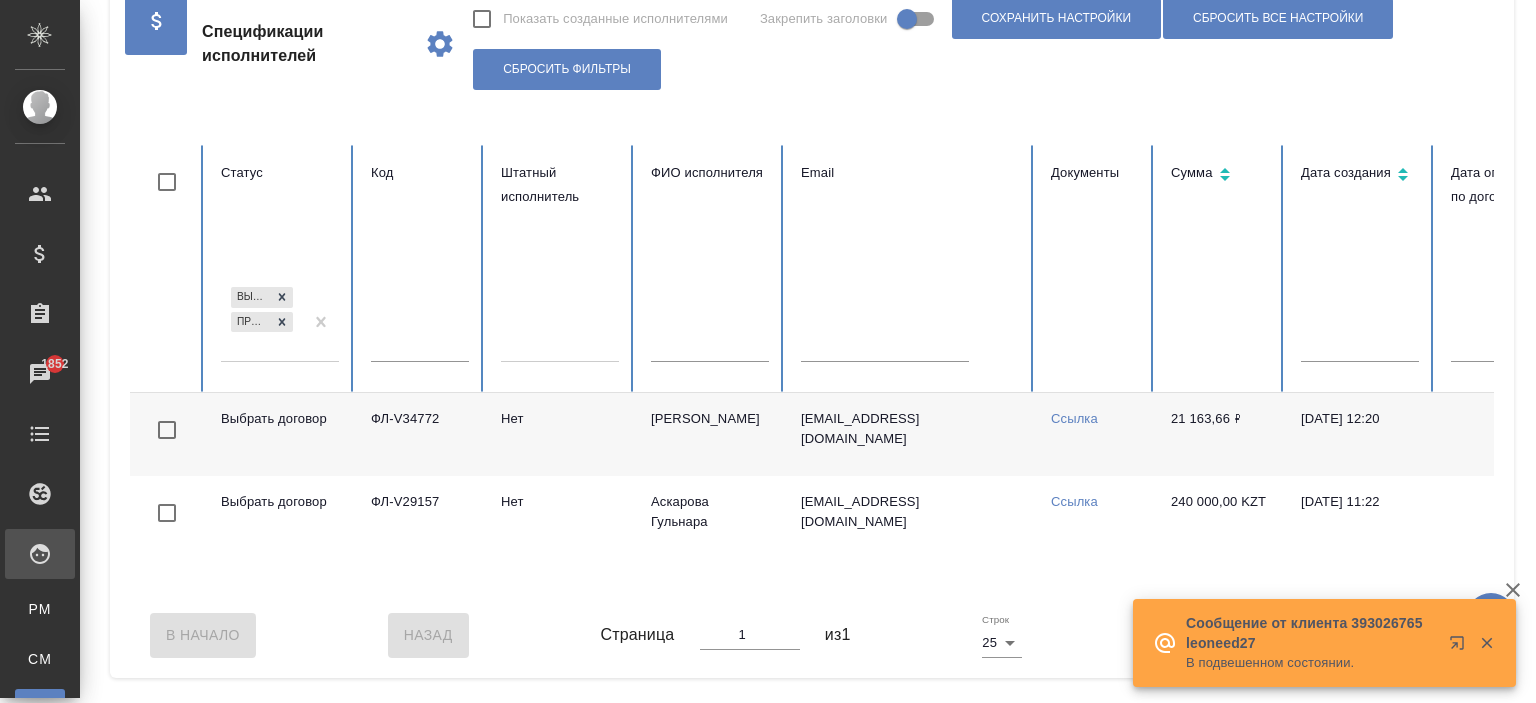 click on "Выбрать договор Проверка файлов" at bounding box center [262, 322] 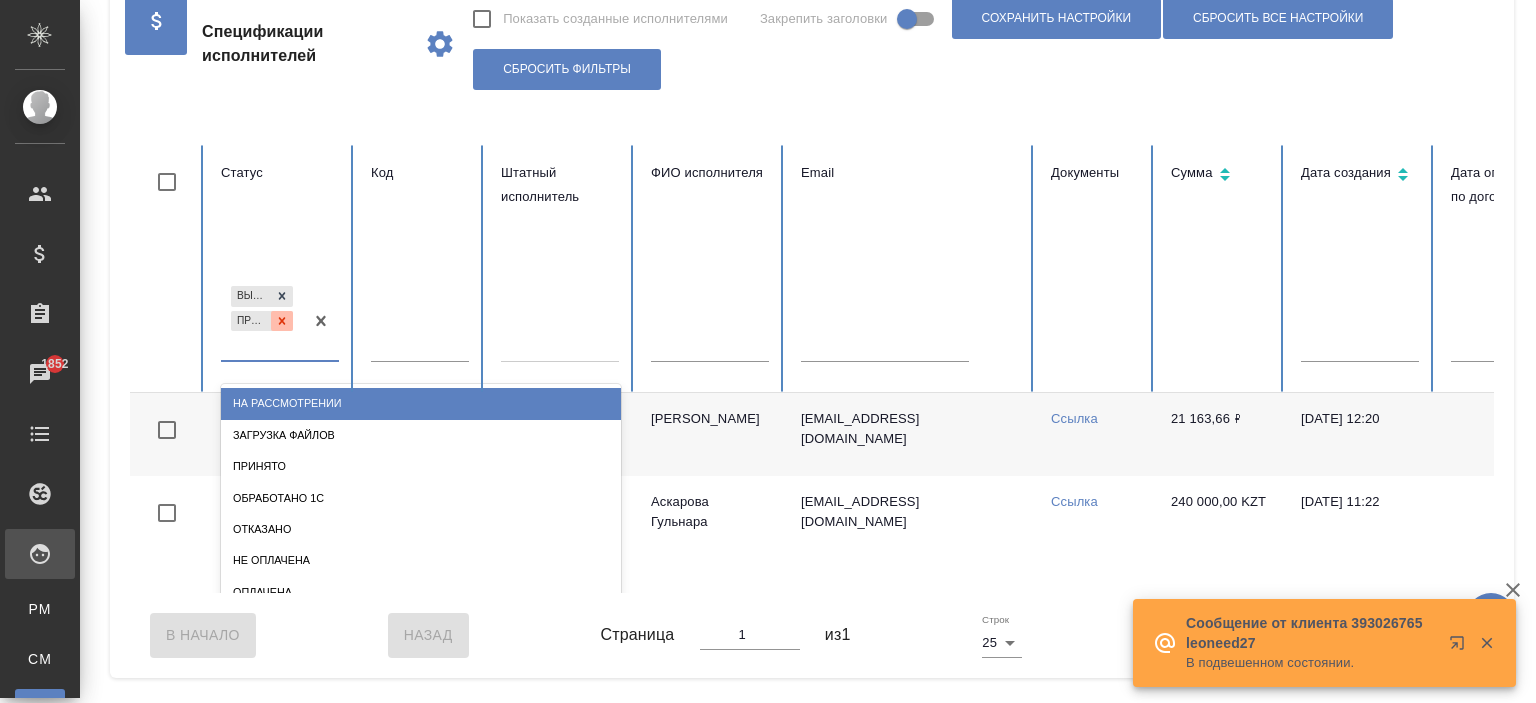 click 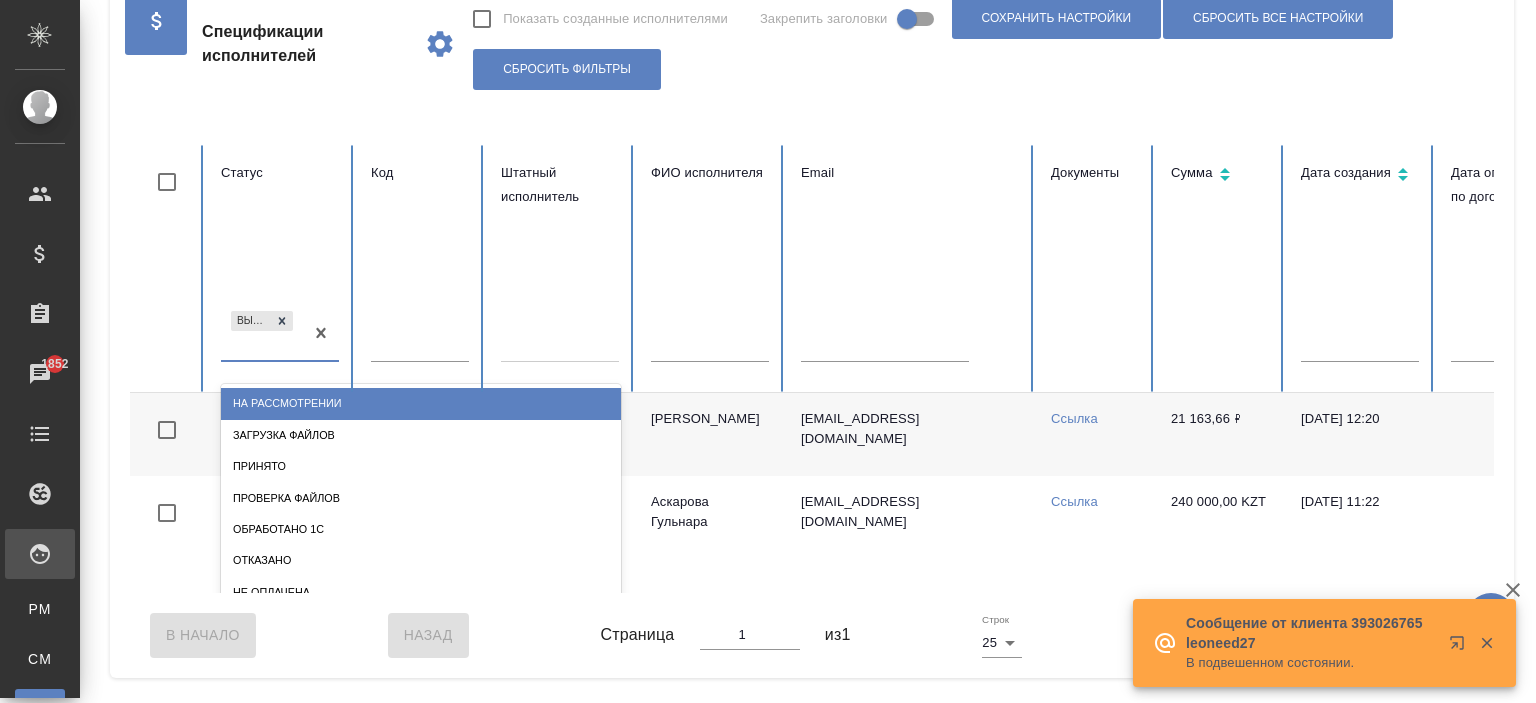 click on "Выбрать договор" at bounding box center (262, 334) 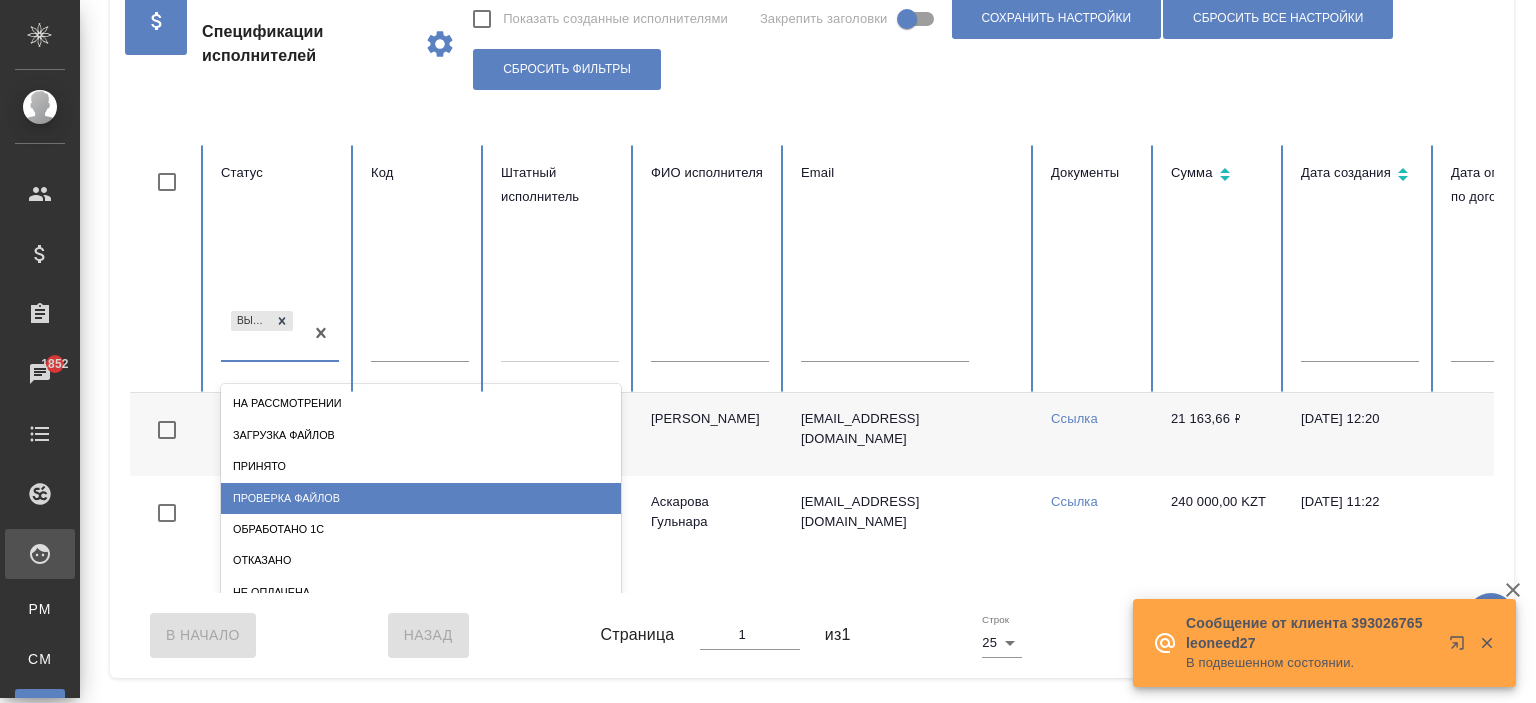 click on "Проверка файлов" at bounding box center [421, 498] 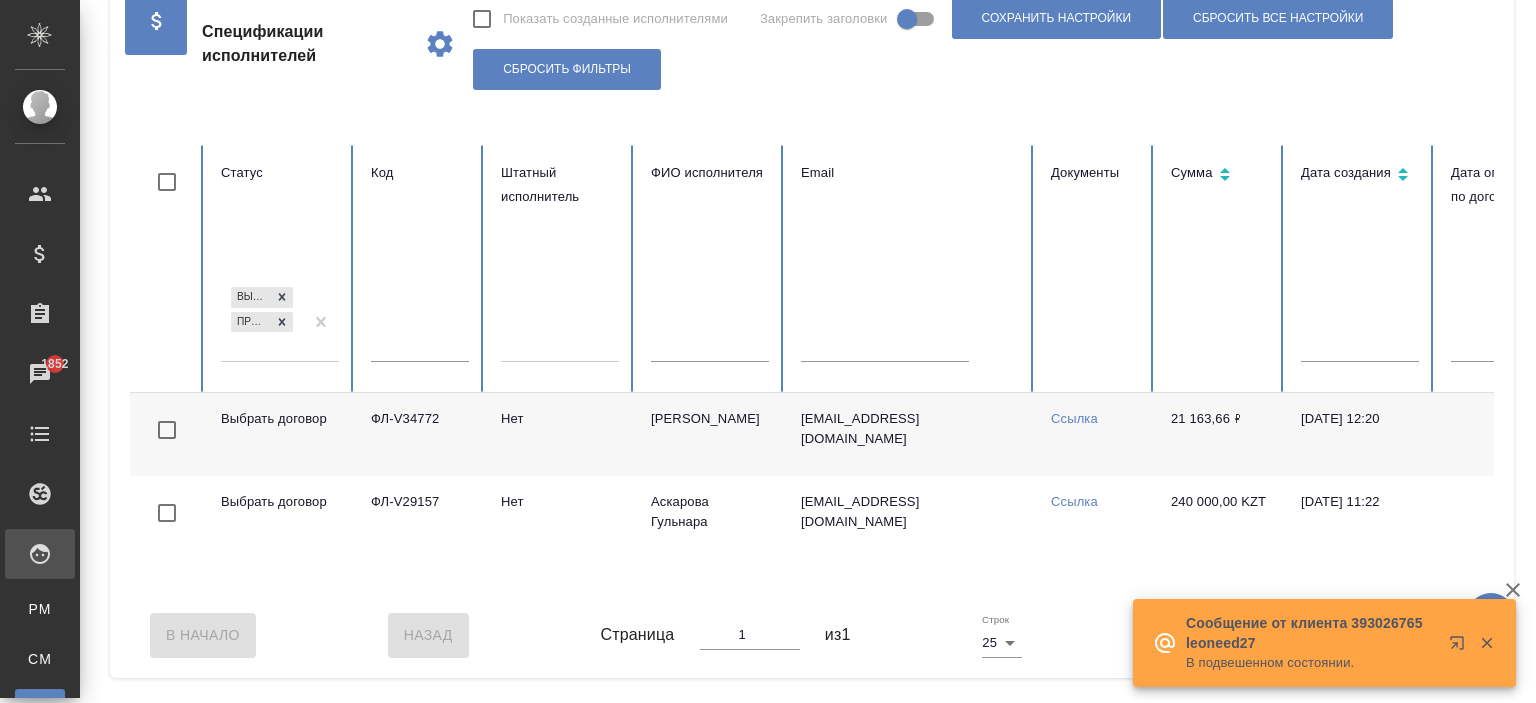 click 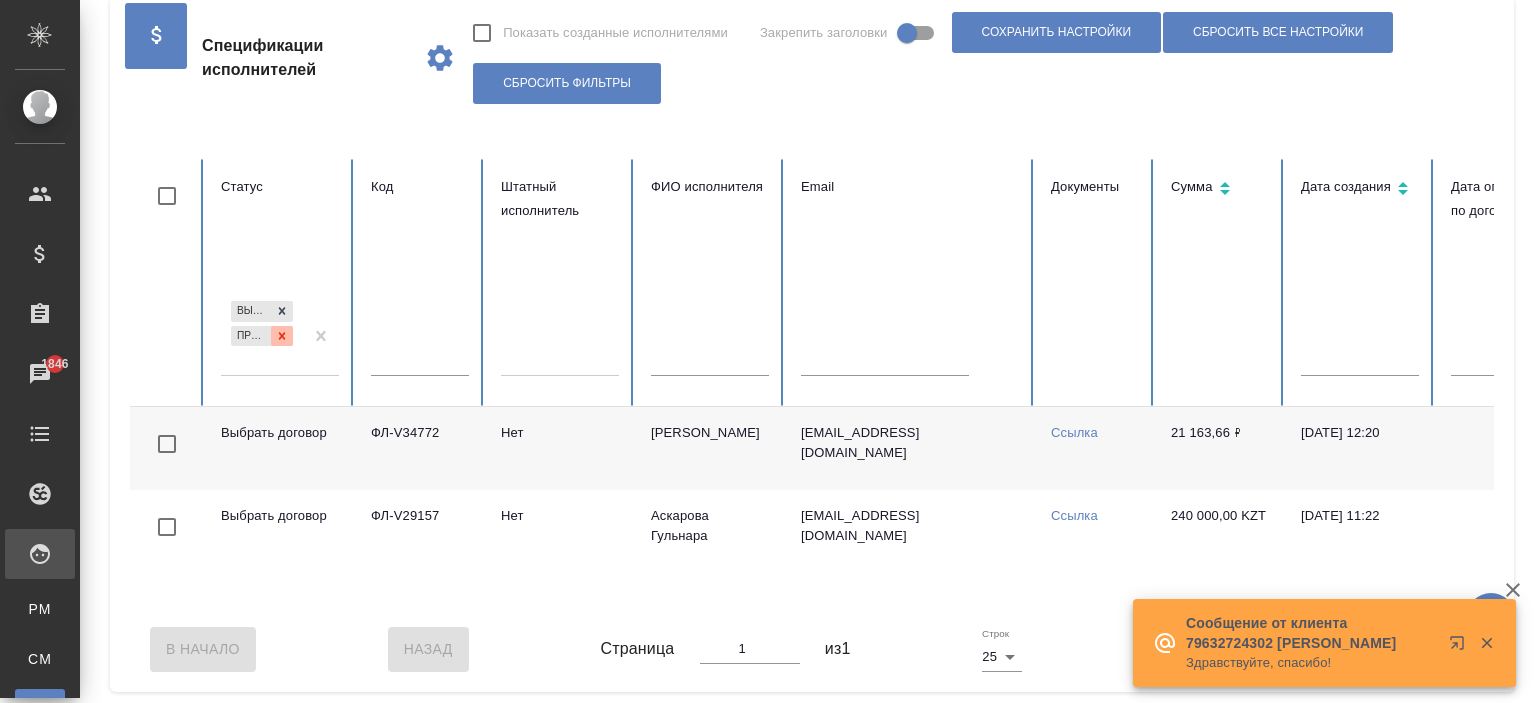 click 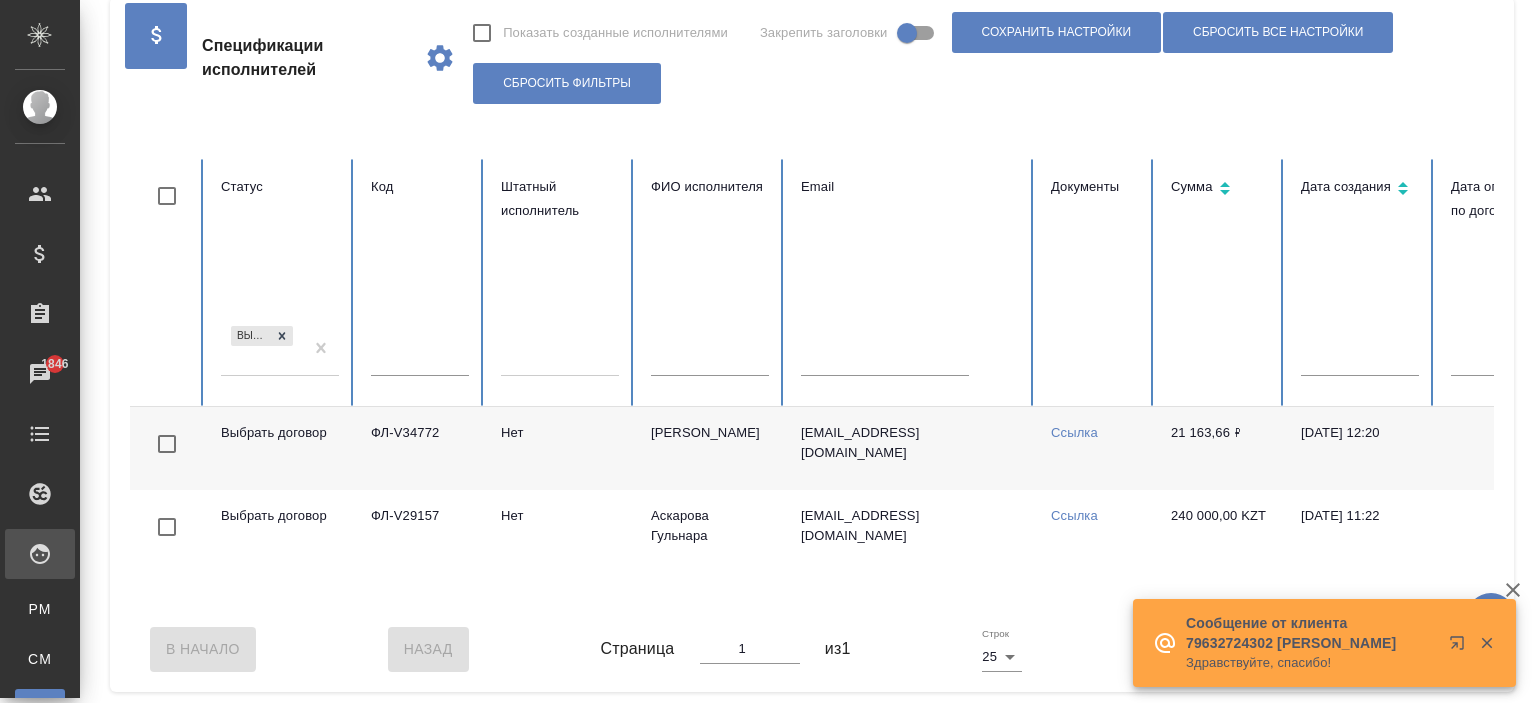 click on "Выбрать договор" at bounding box center [262, 349] 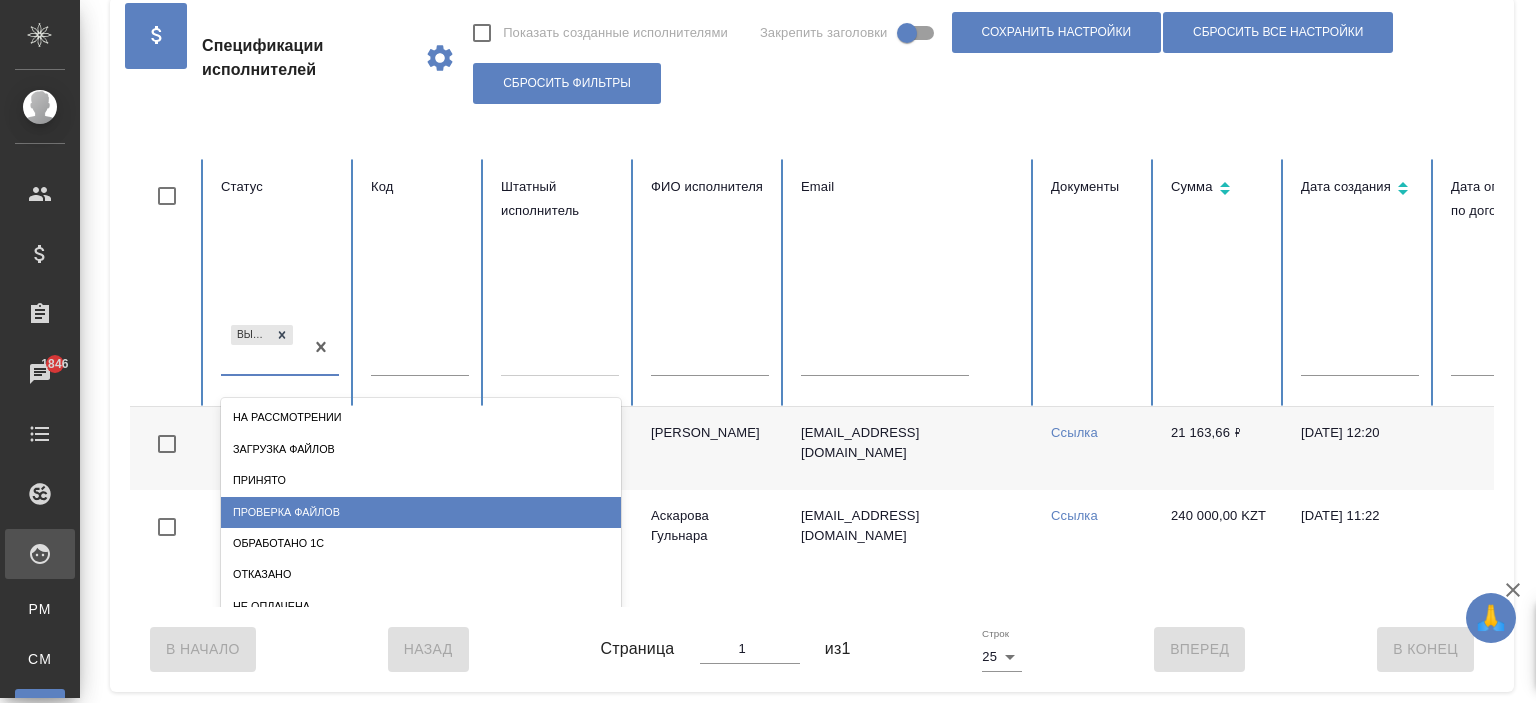 click on "Проверка файлов" at bounding box center (421, 512) 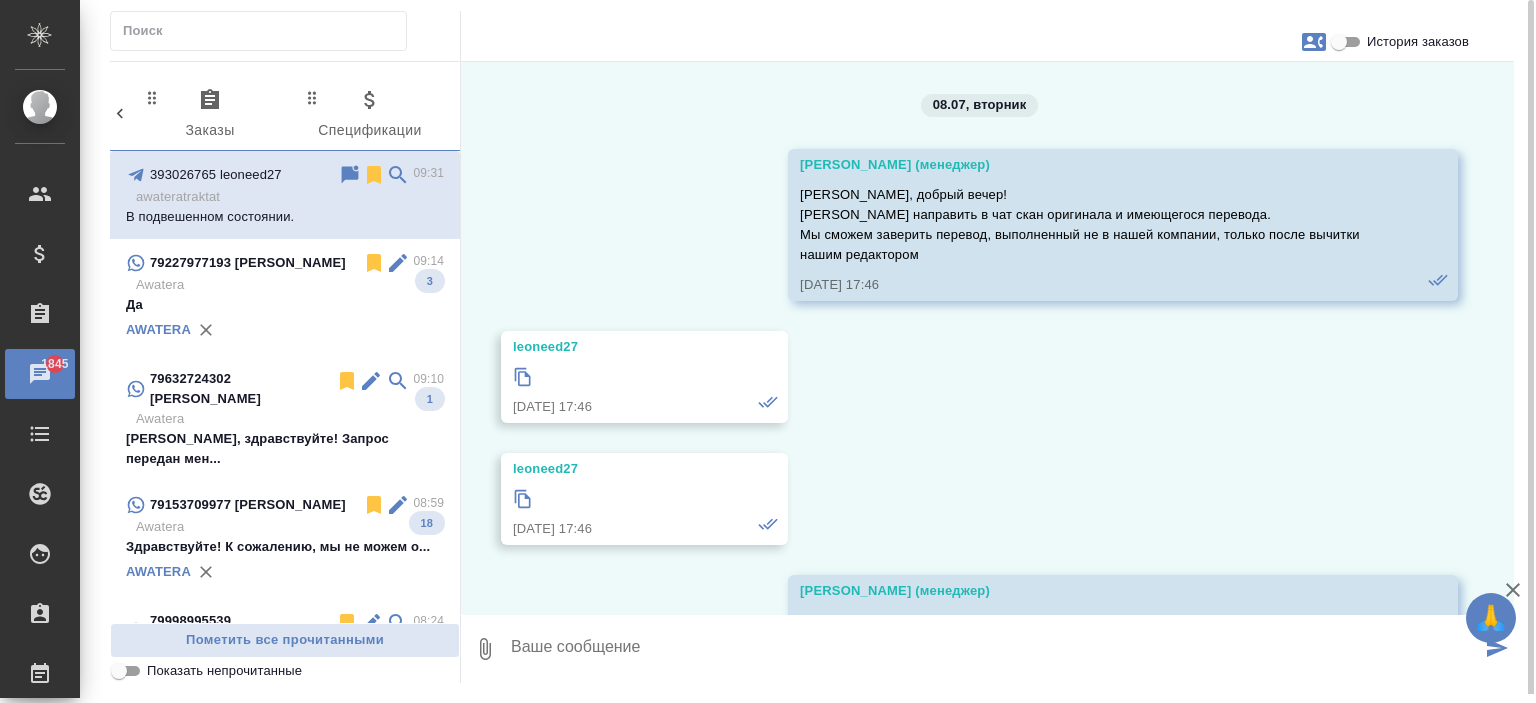 scroll, scrollTop: 0, scrollLeft: 0, axis: both 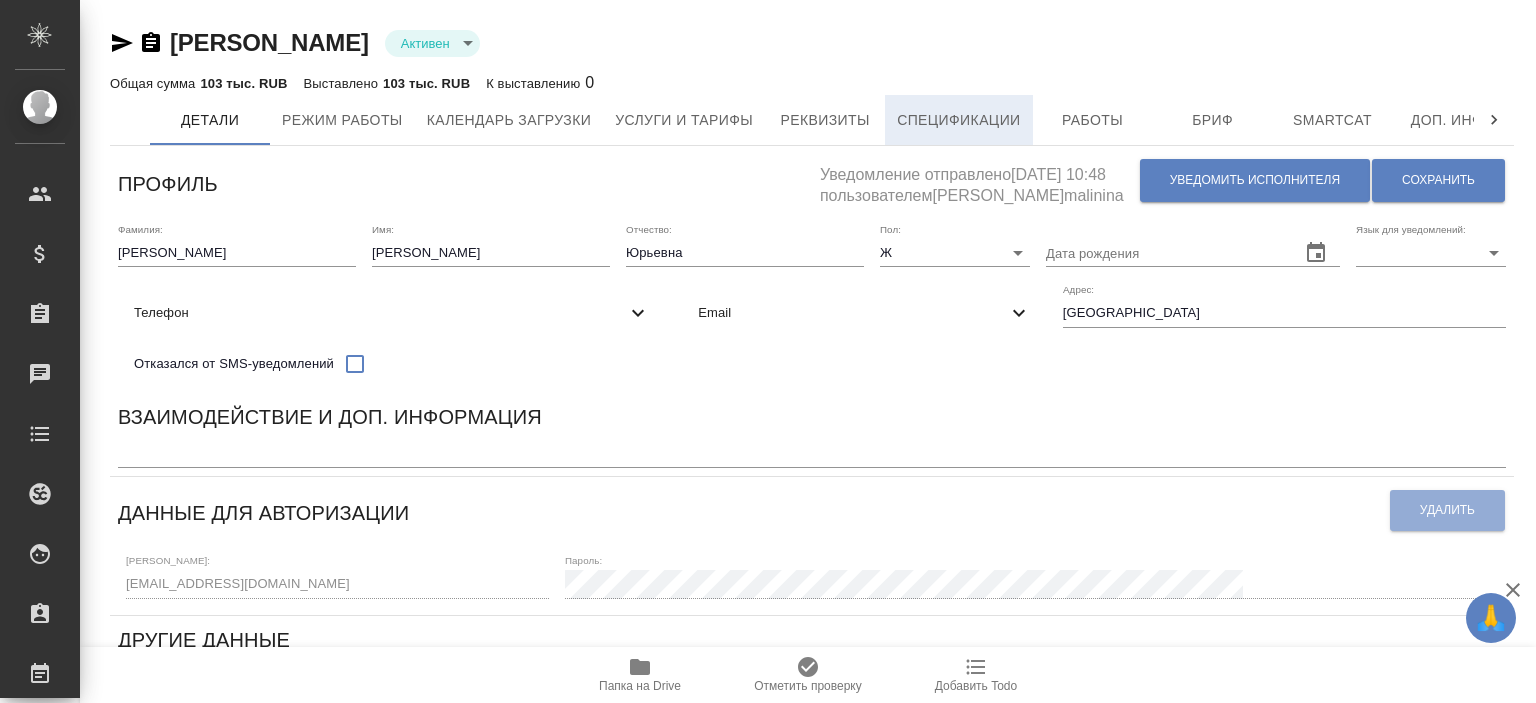 click on "Спецификации" at bounding box center (958, 120) 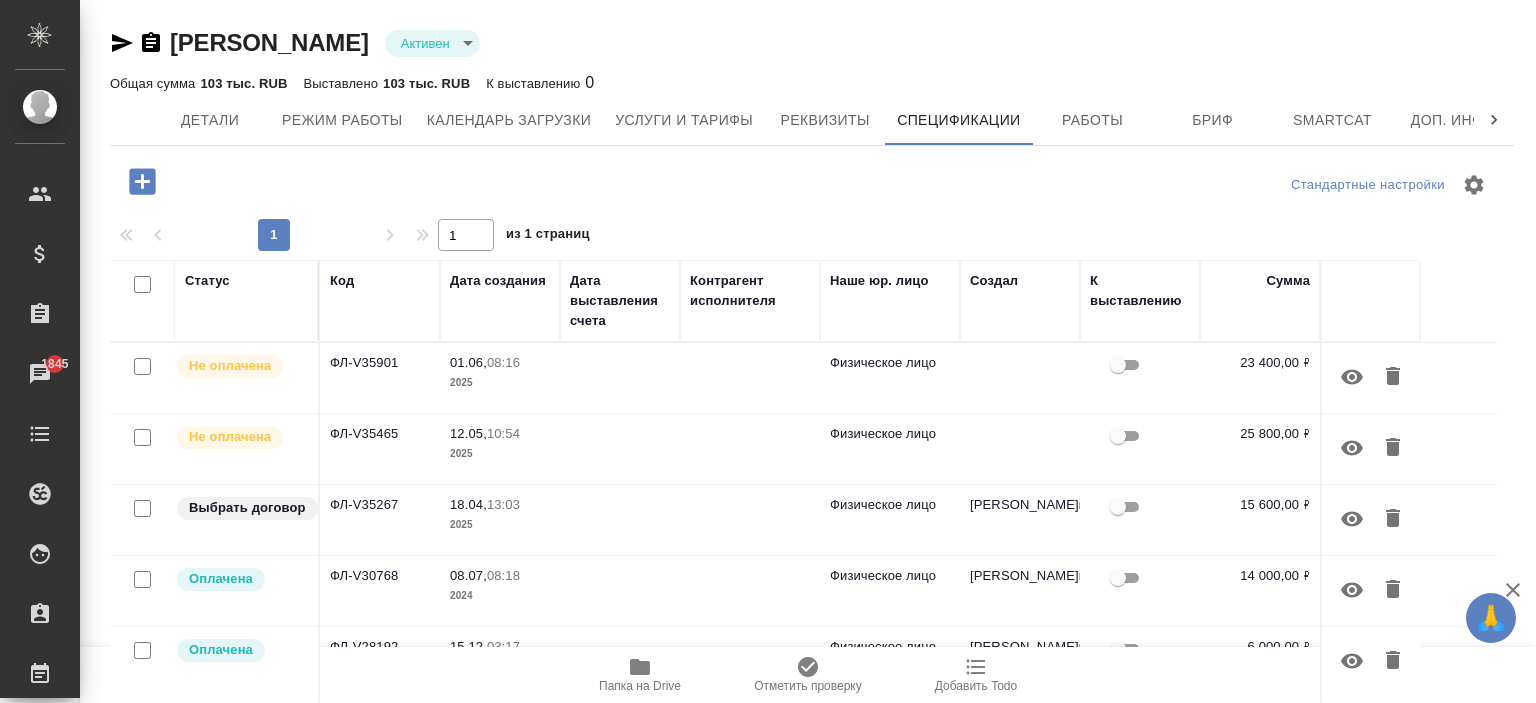 click on "Общая сумма 103 тыс. RUB   Выставлено 103 тыс. RUB   К выставлению 0" at bounding box center (812, 83) 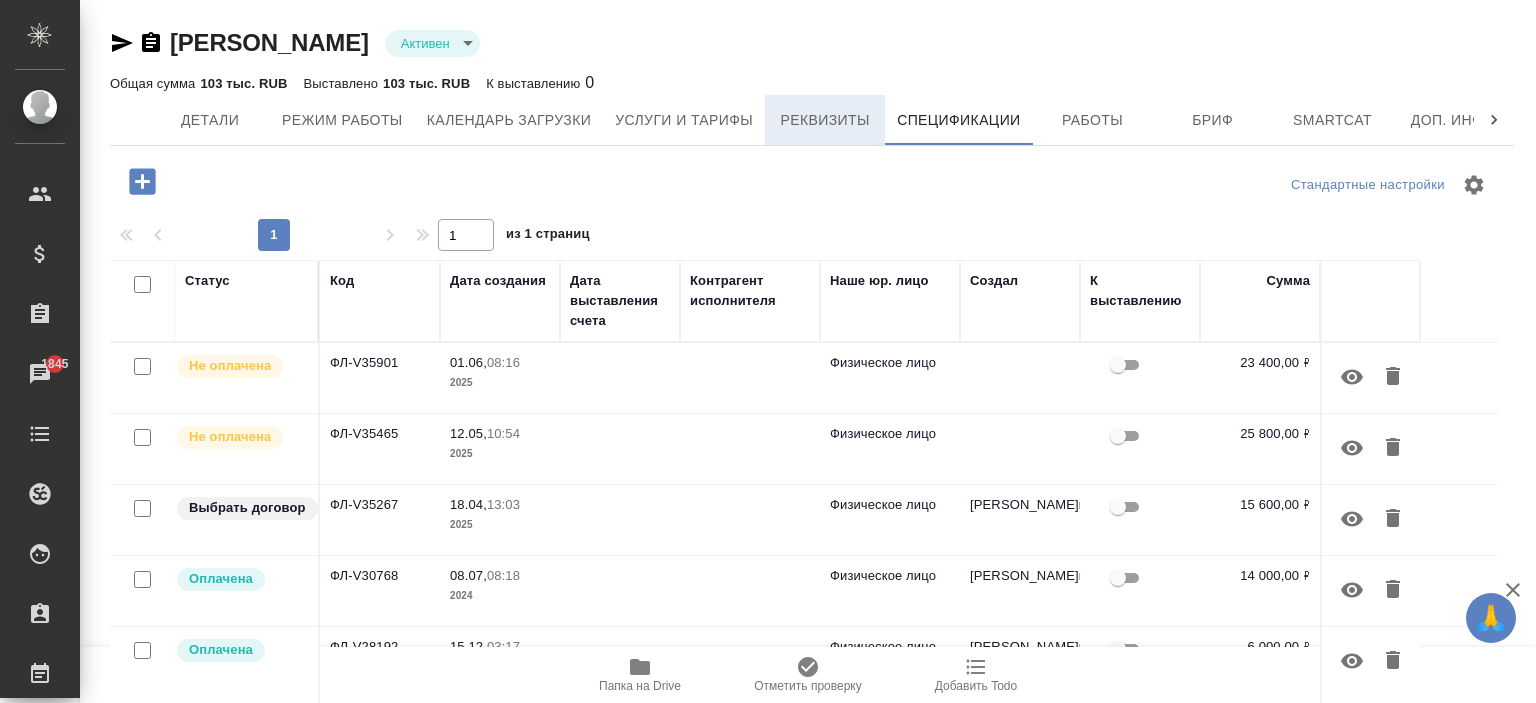 click on "Реквизиты" at bounding box center [825, 120] 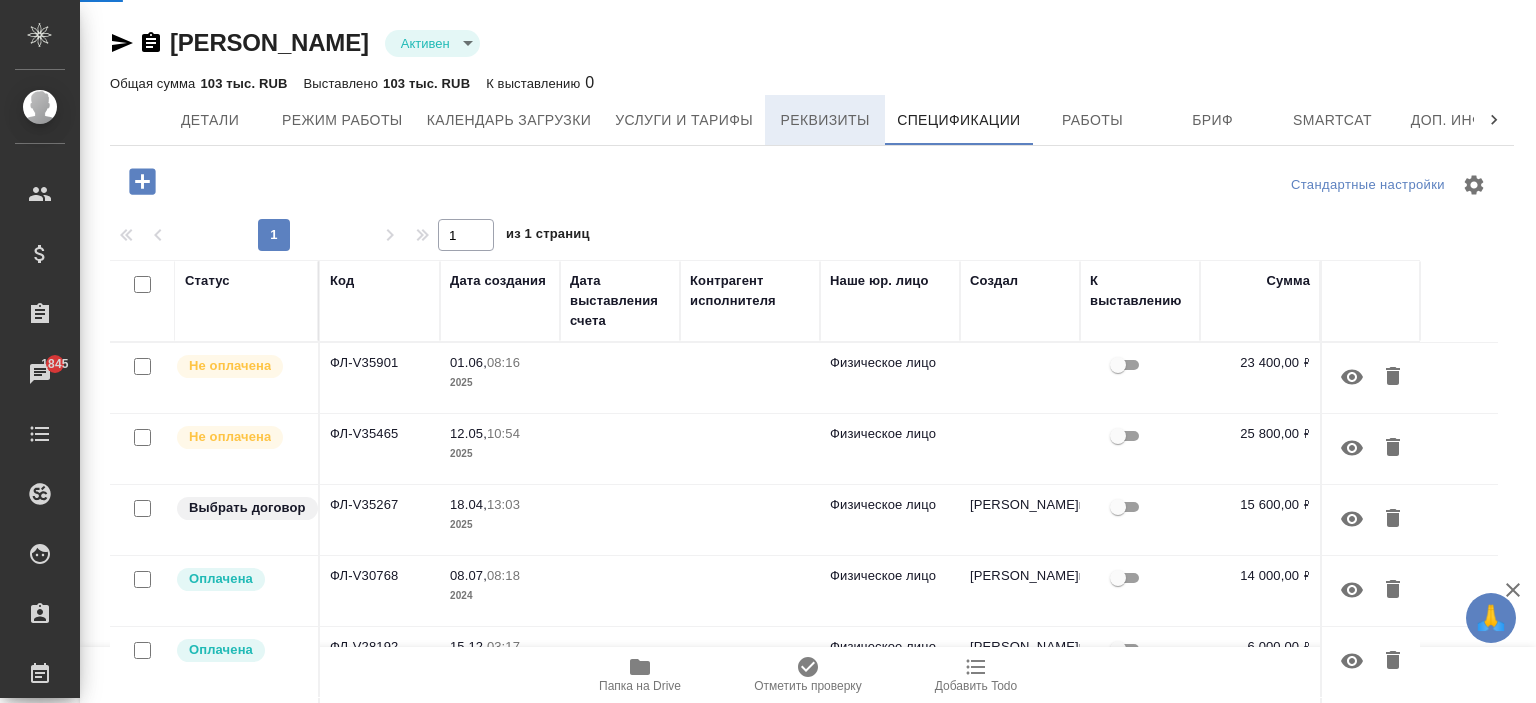 select on "10" 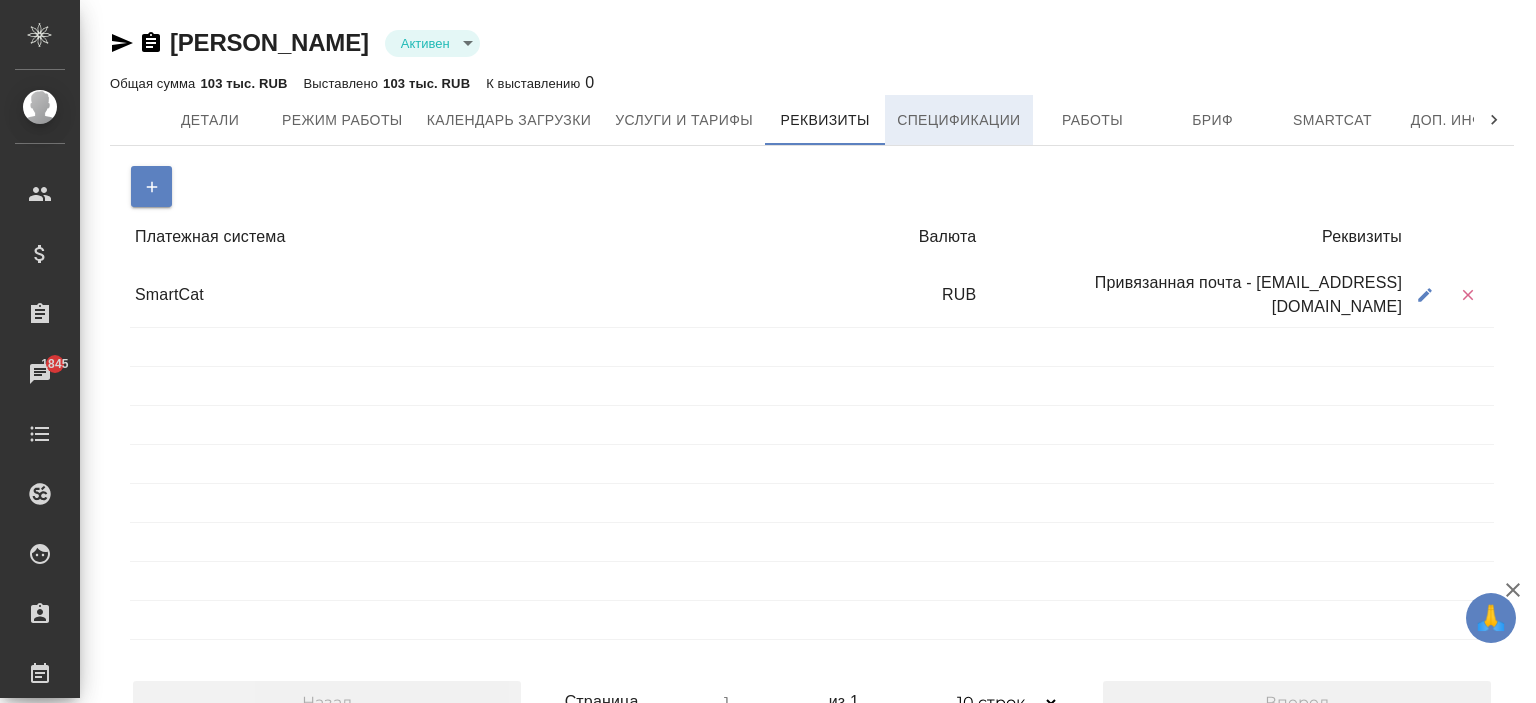 click on "Спецификации" at bounding box center [958, 120] 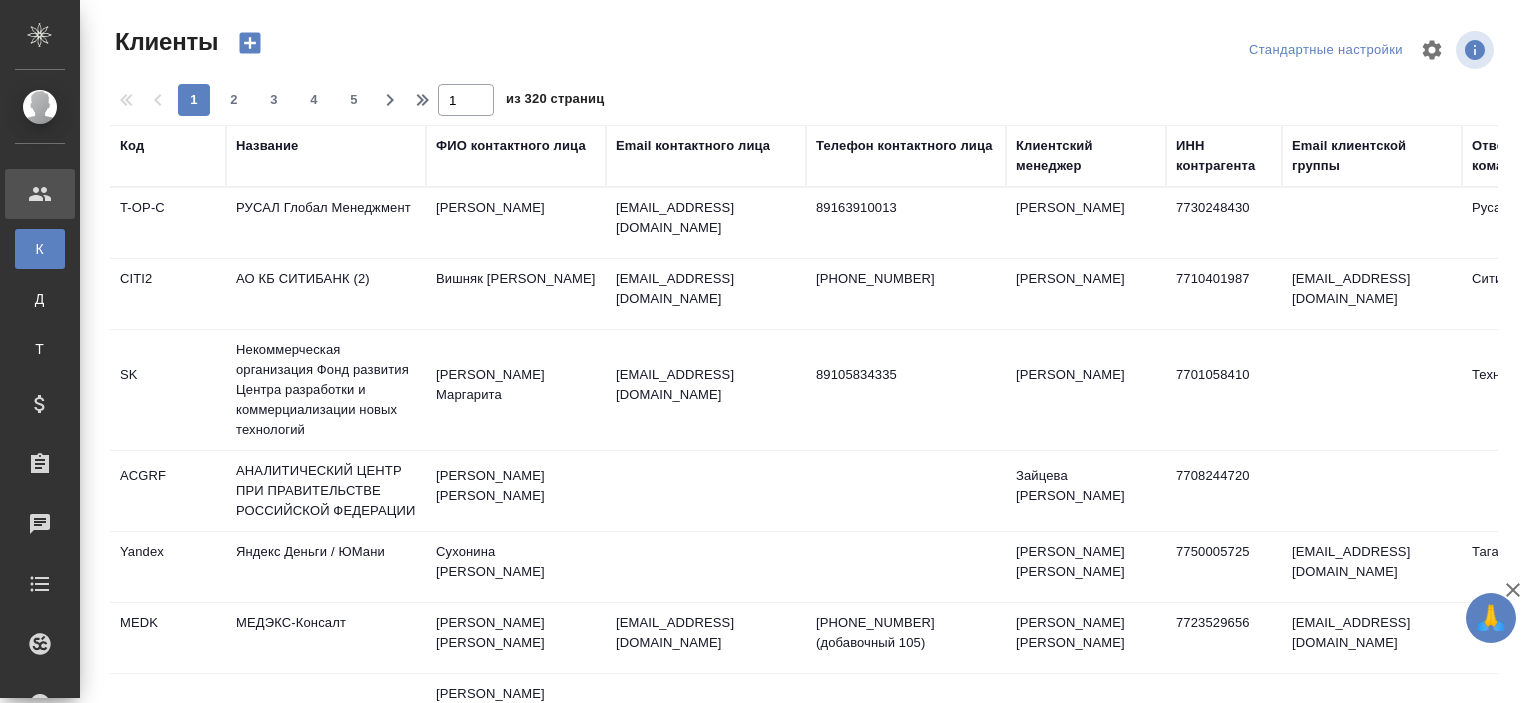 select on "RU" 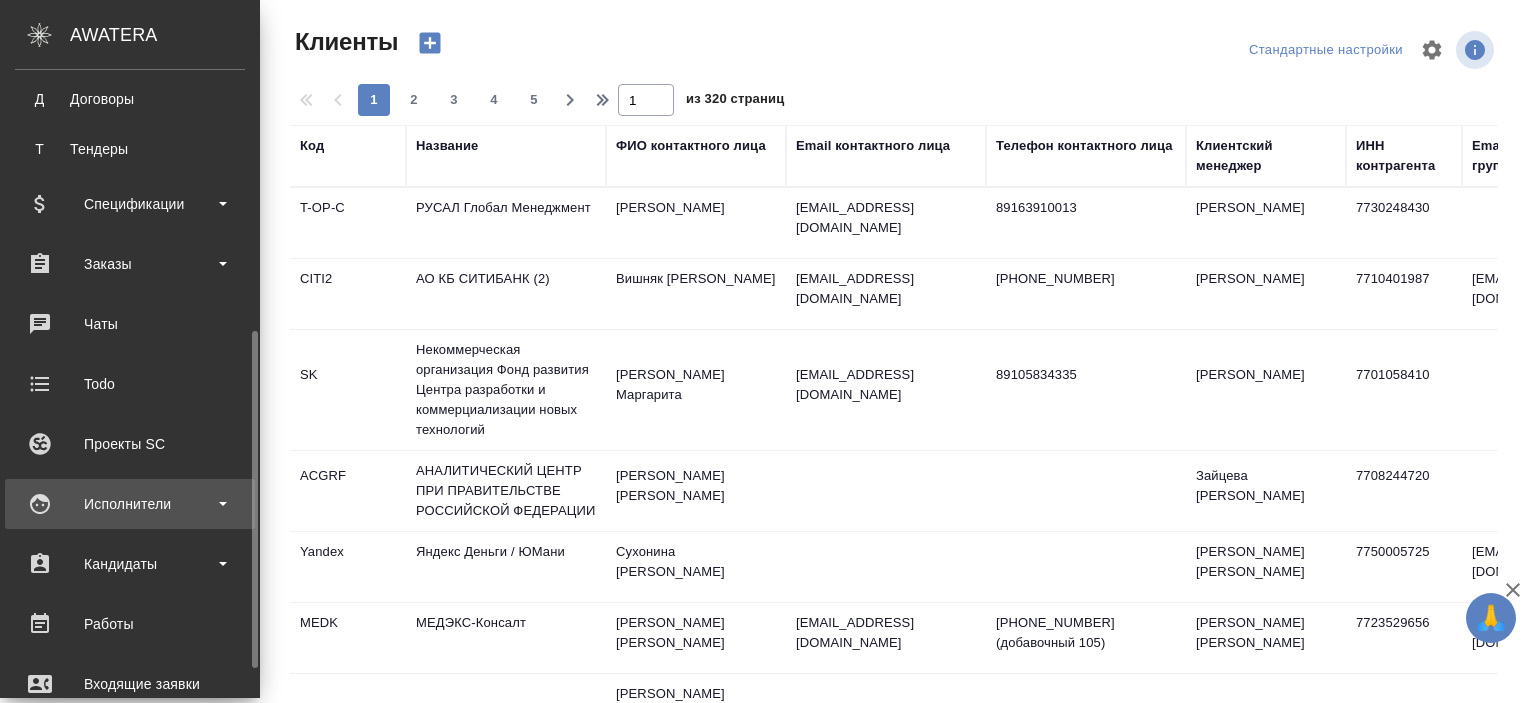 scroll, scrollTop: 300, scrollLeft: 0, axis: vertical 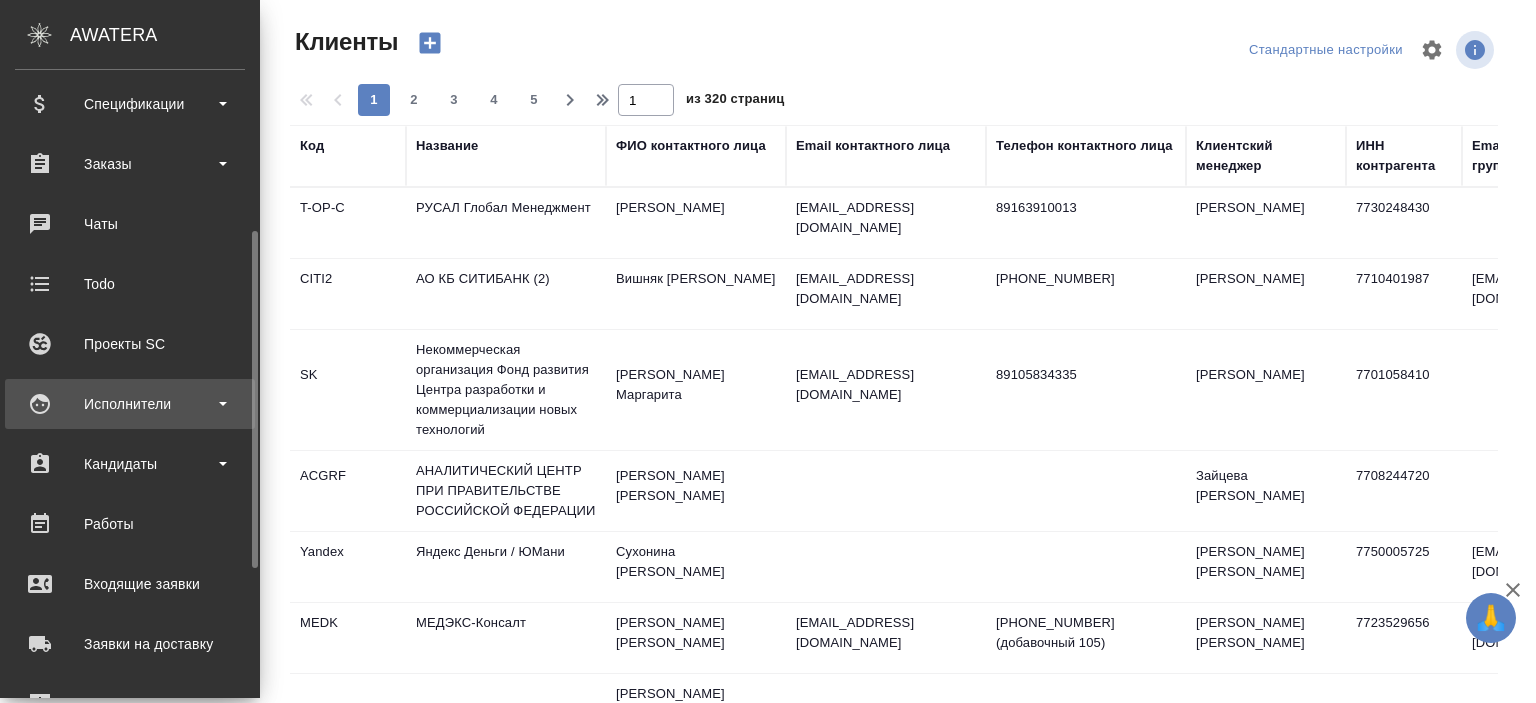 click on "Исполнители" at bounding box center [130, 404] 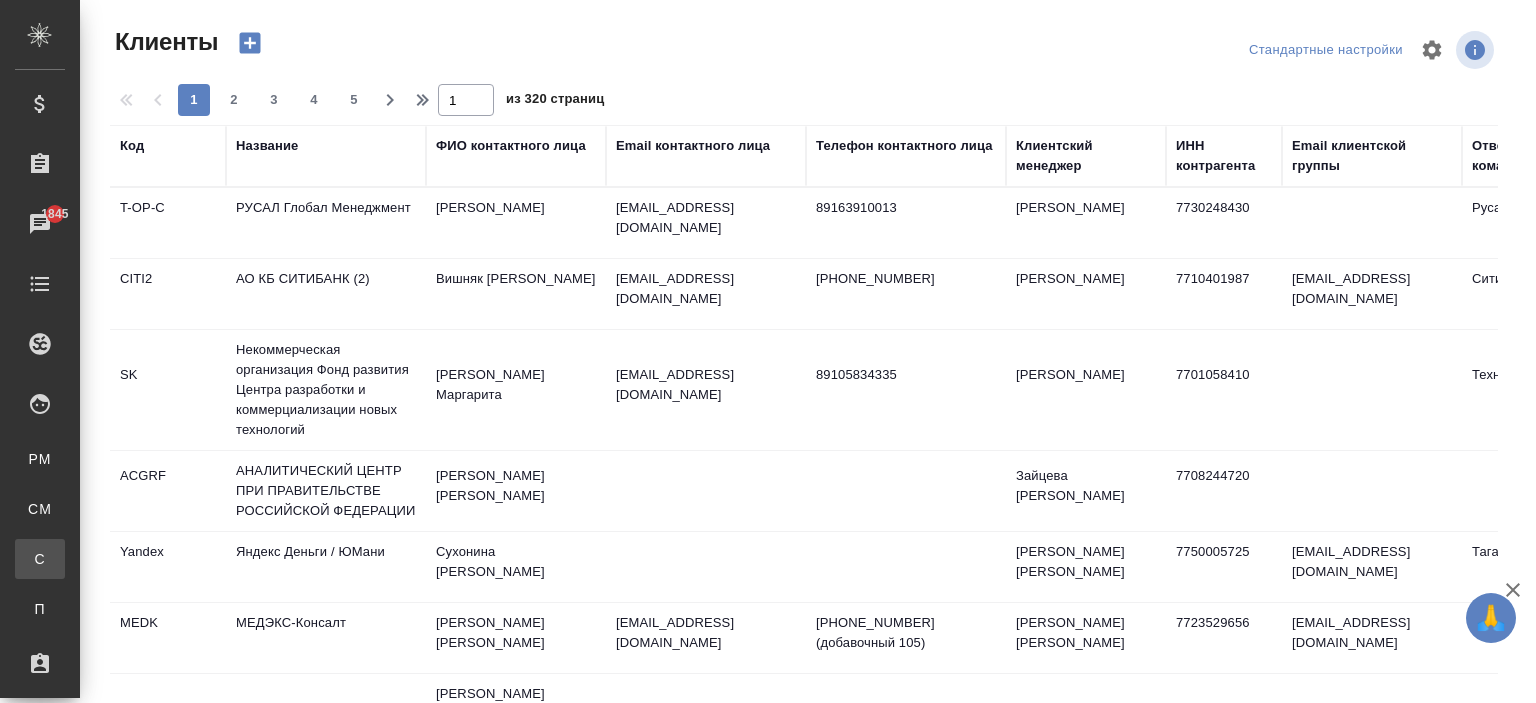 click on "Спецификации" at bounding box center [15, 559] 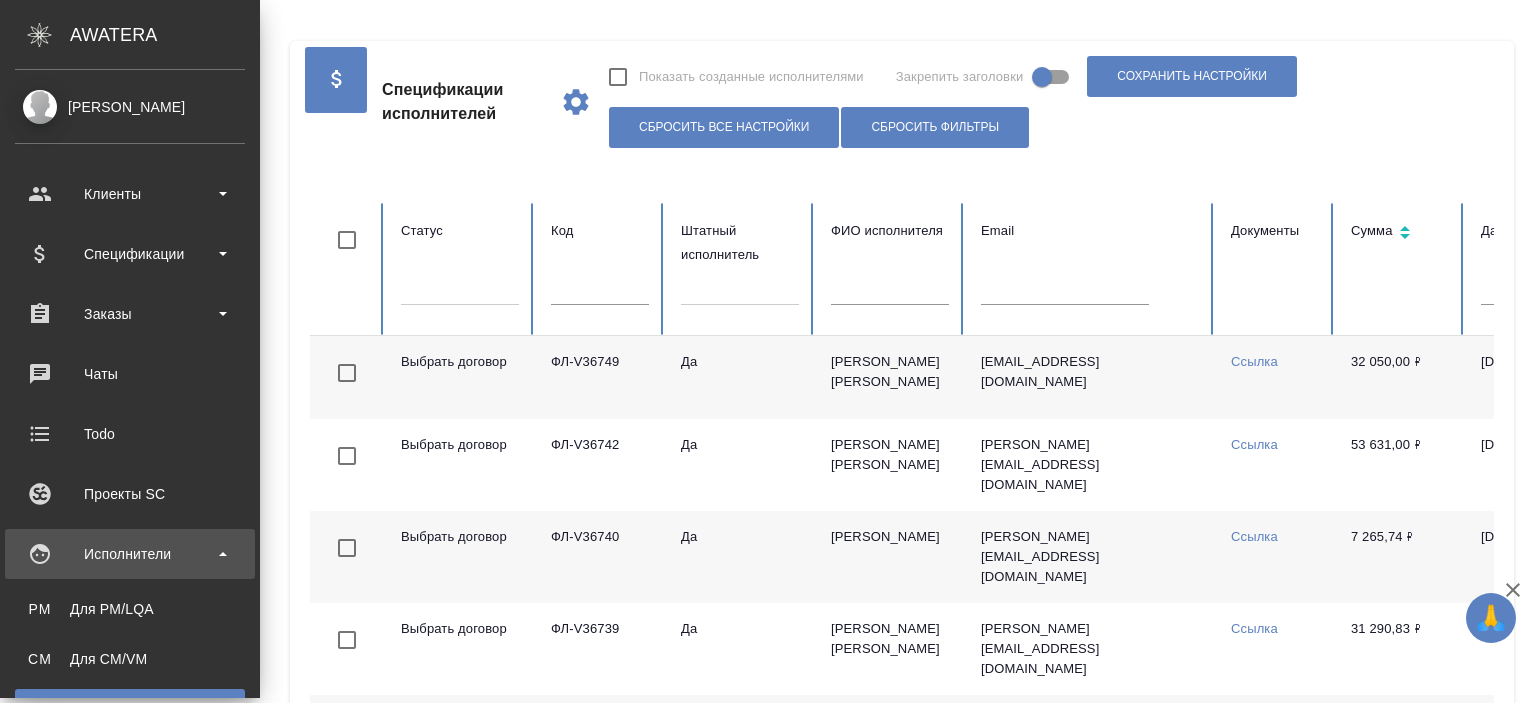 scroll, scrollTop: 500, scrollLeft: 0, axis: vertical 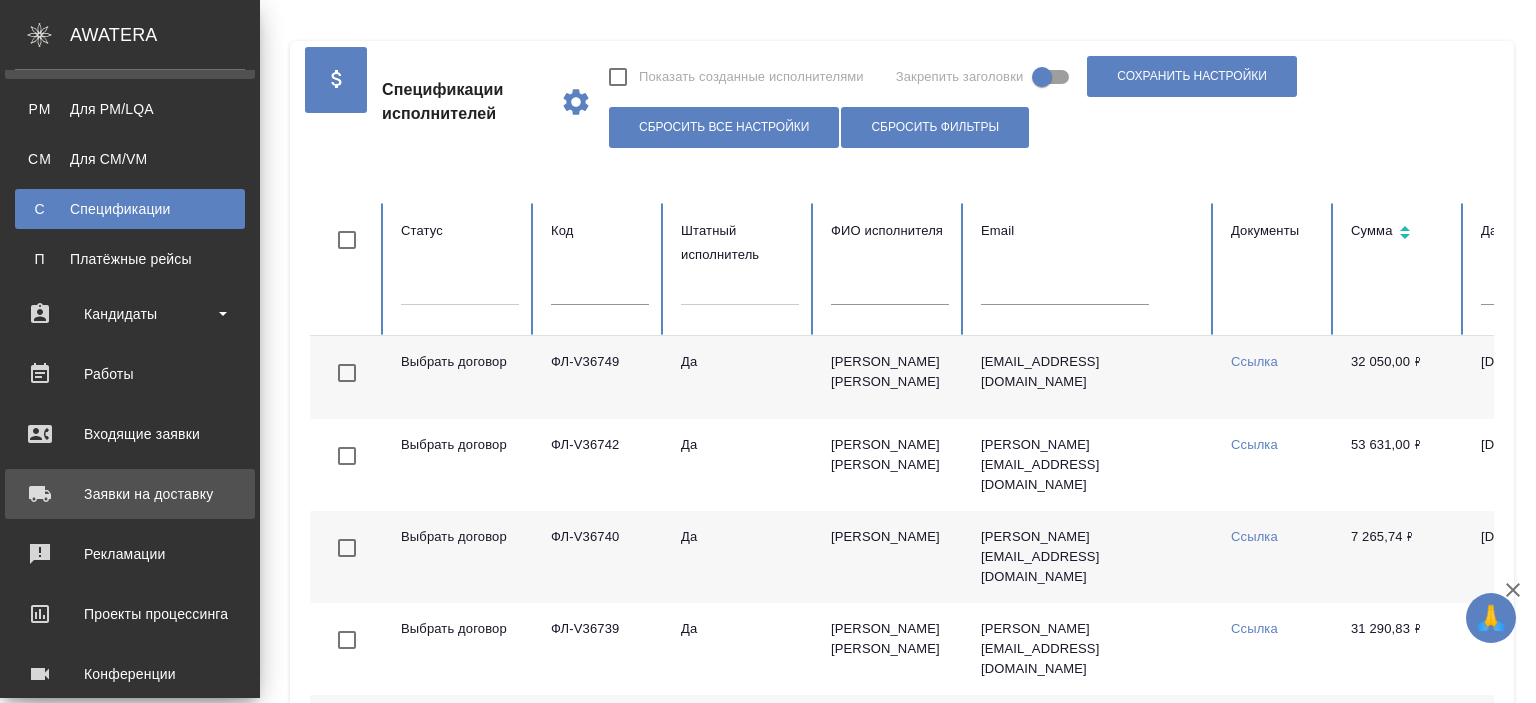 click on "Заявки на доставку" at bounding box center [130, 494] 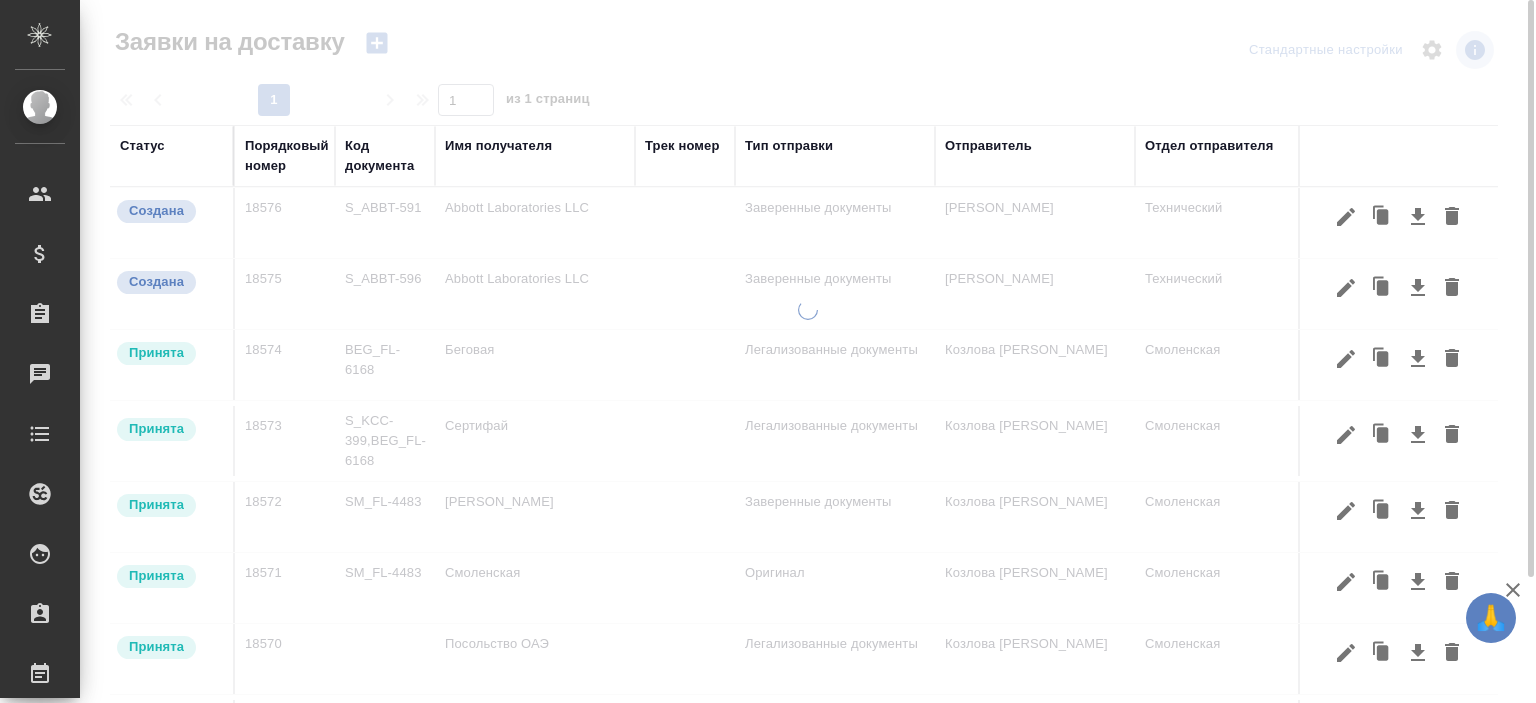click on "Имя получателя" at bounding box center (498, 146) 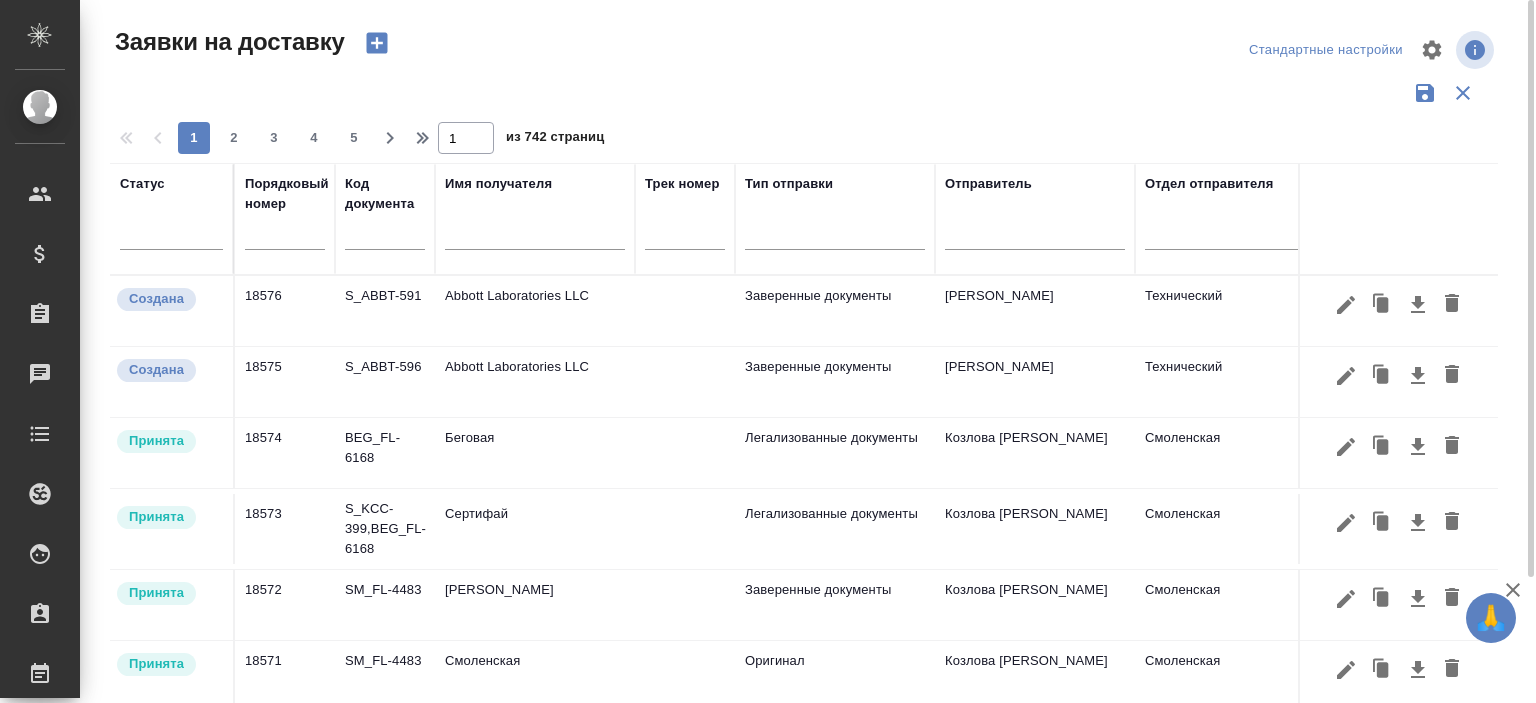 click at bounding box center [535, 236] 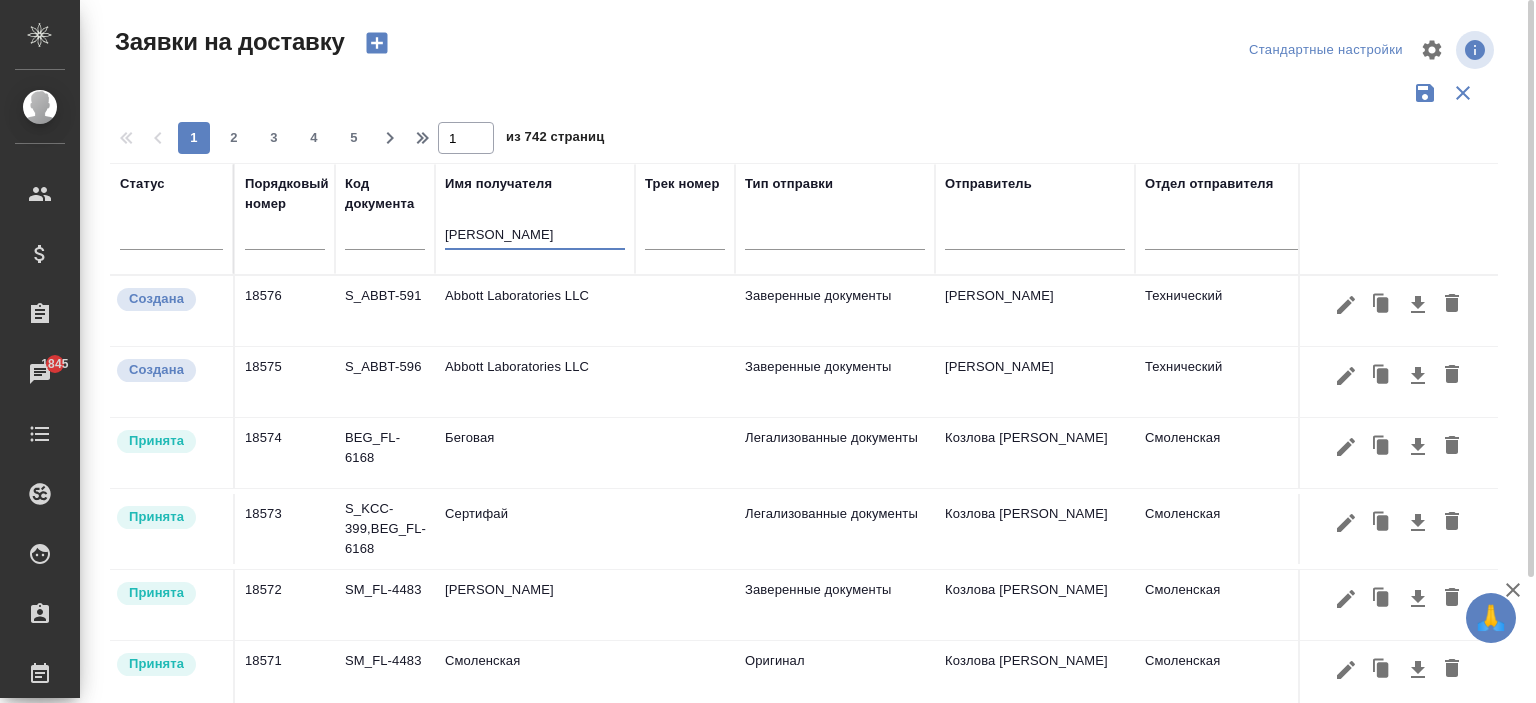 type on "сафонова" 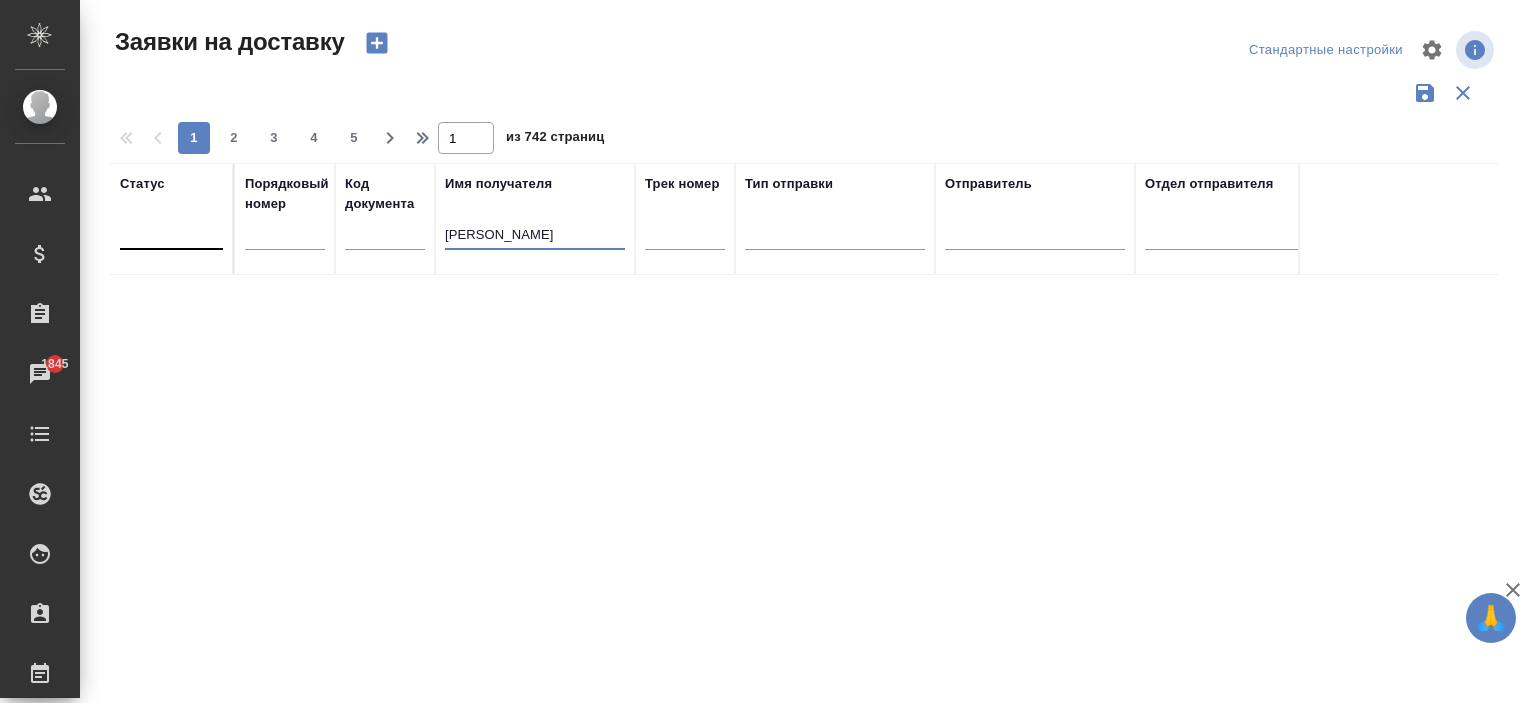 drag, startPoint x: 562, startPoint y: 225, endPoint x: 214, endPoint y: 219, distance: 348.05173 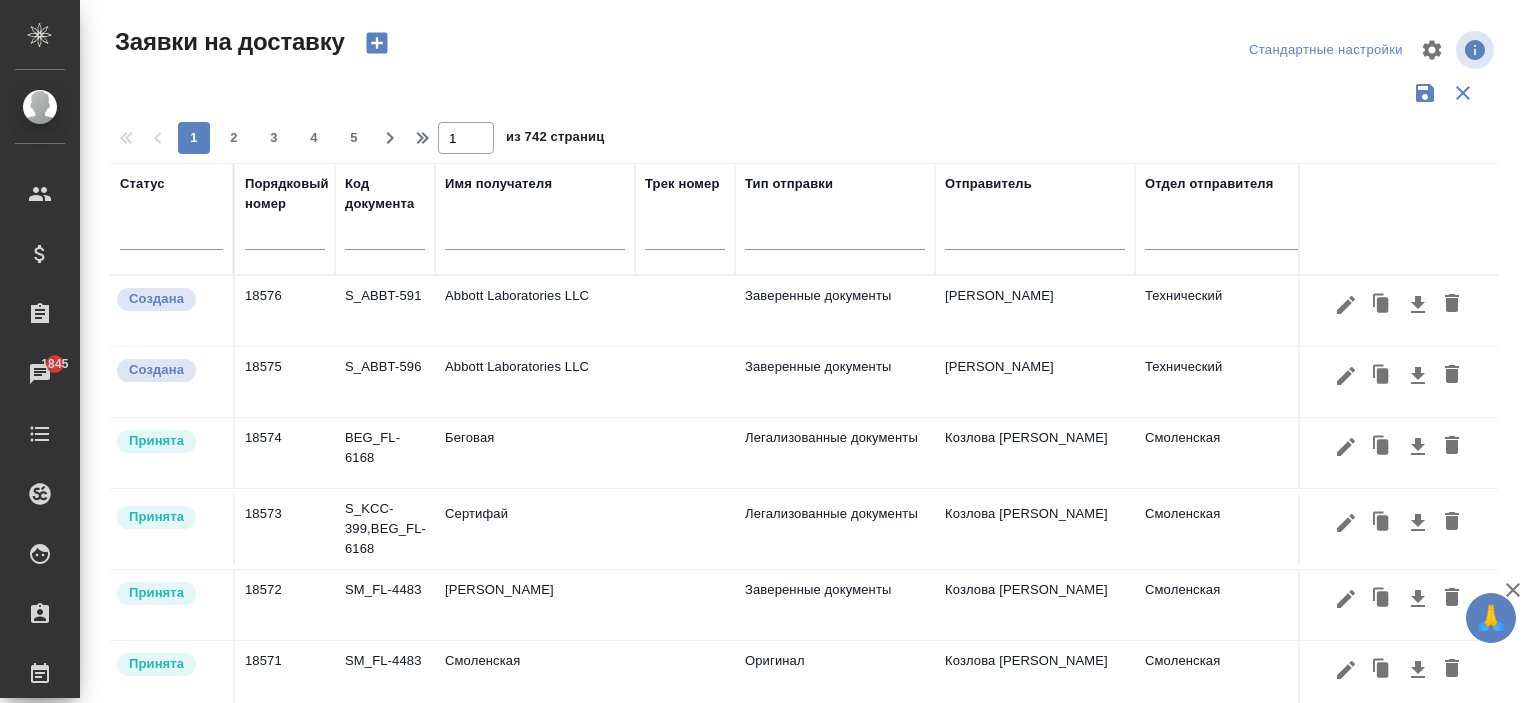 click at bounding box center (1035, 238) 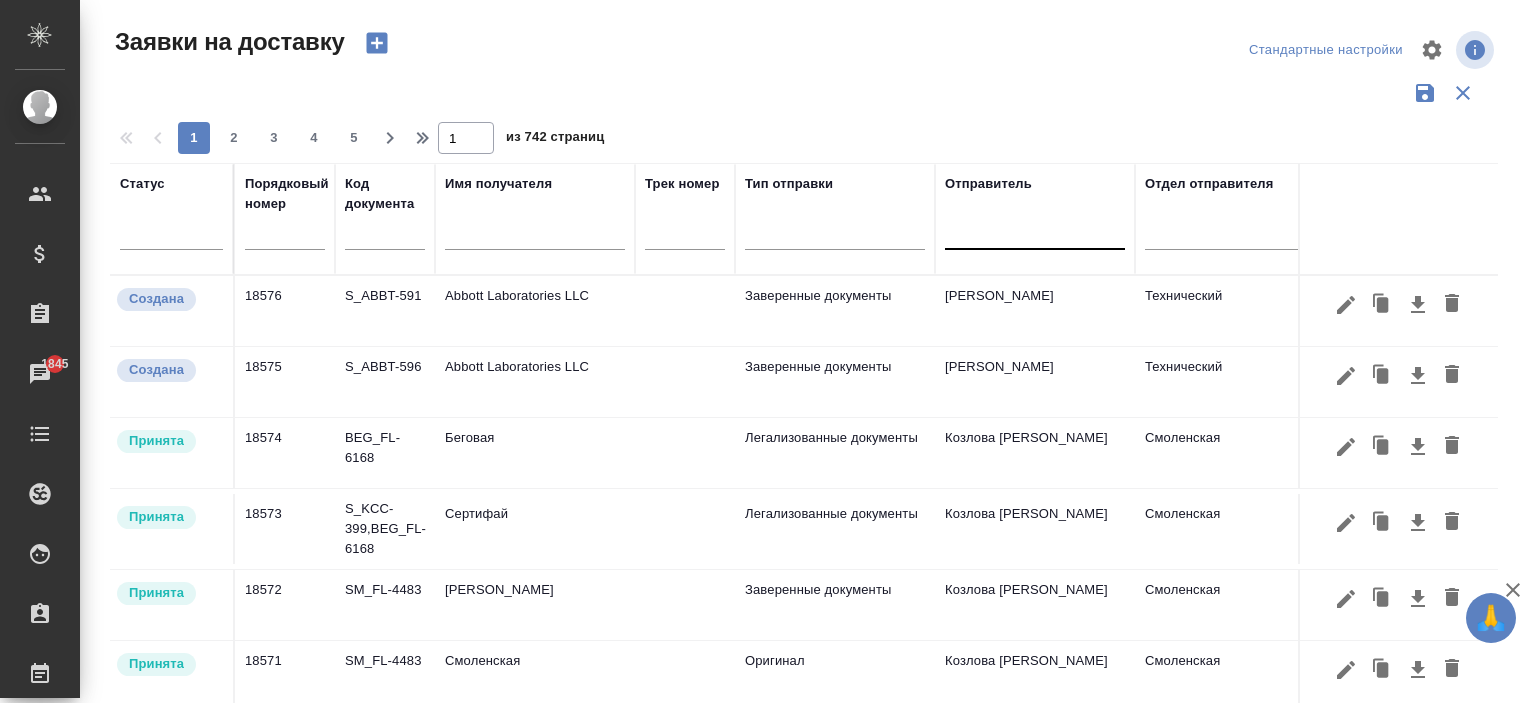 click at bounding box center [1035, 229] 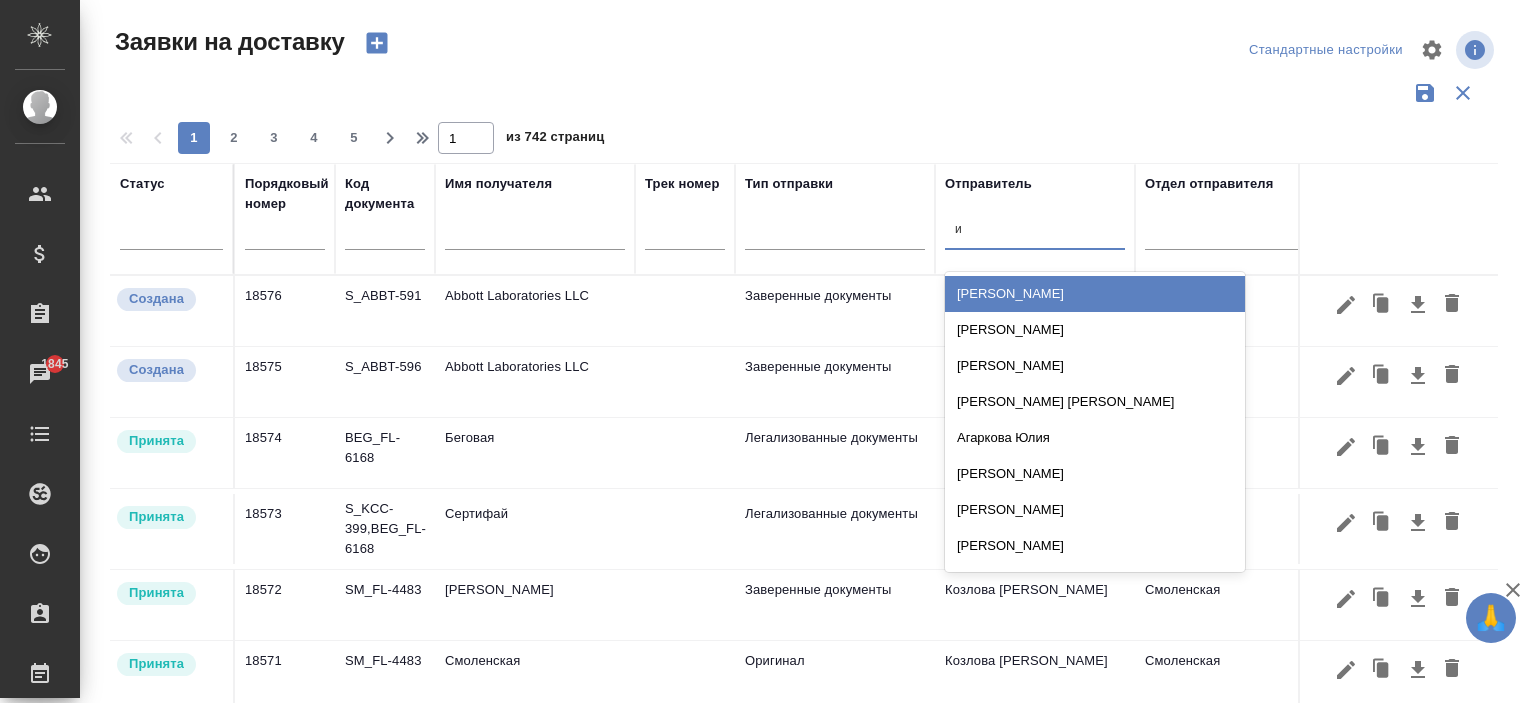 type on "иш" 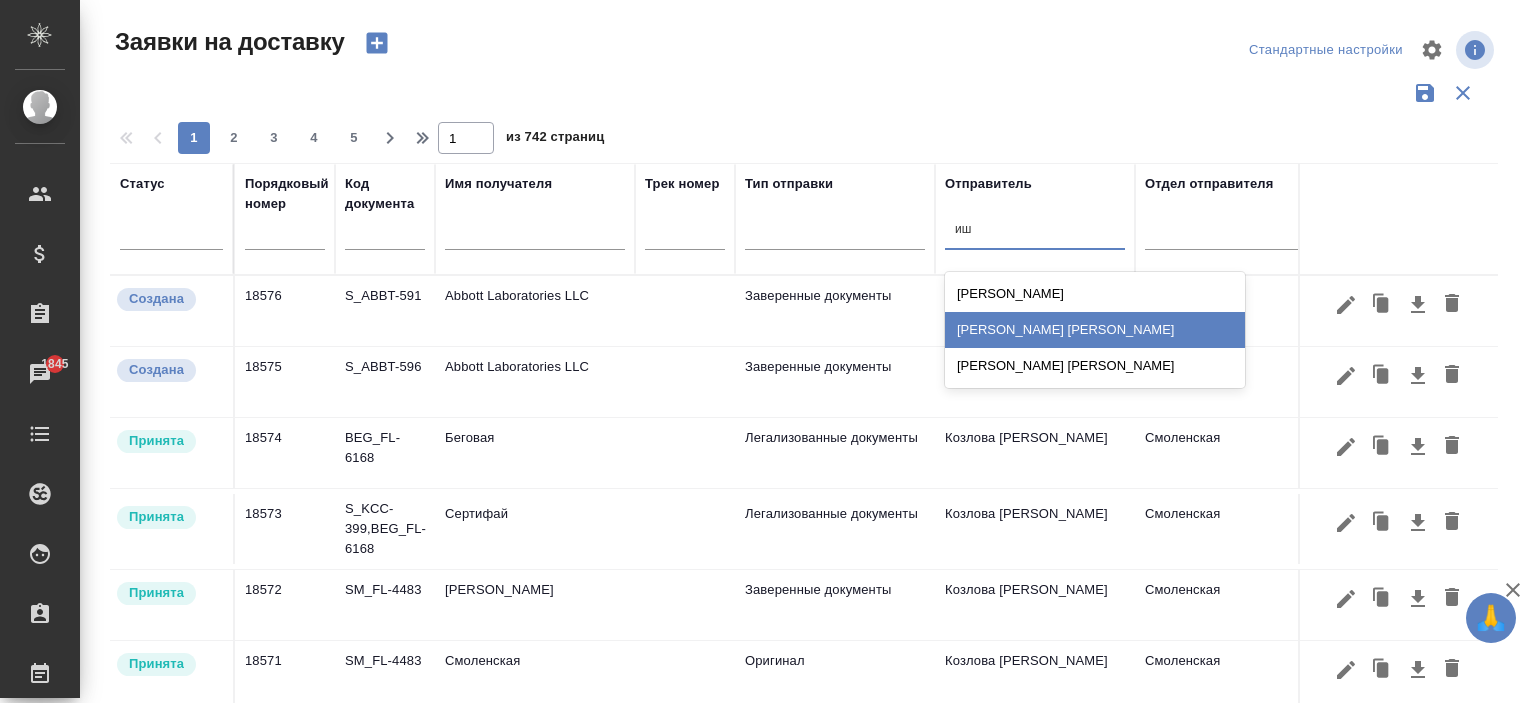 click on "[PERSON_NAME]" at bounding box center [1095, 330] 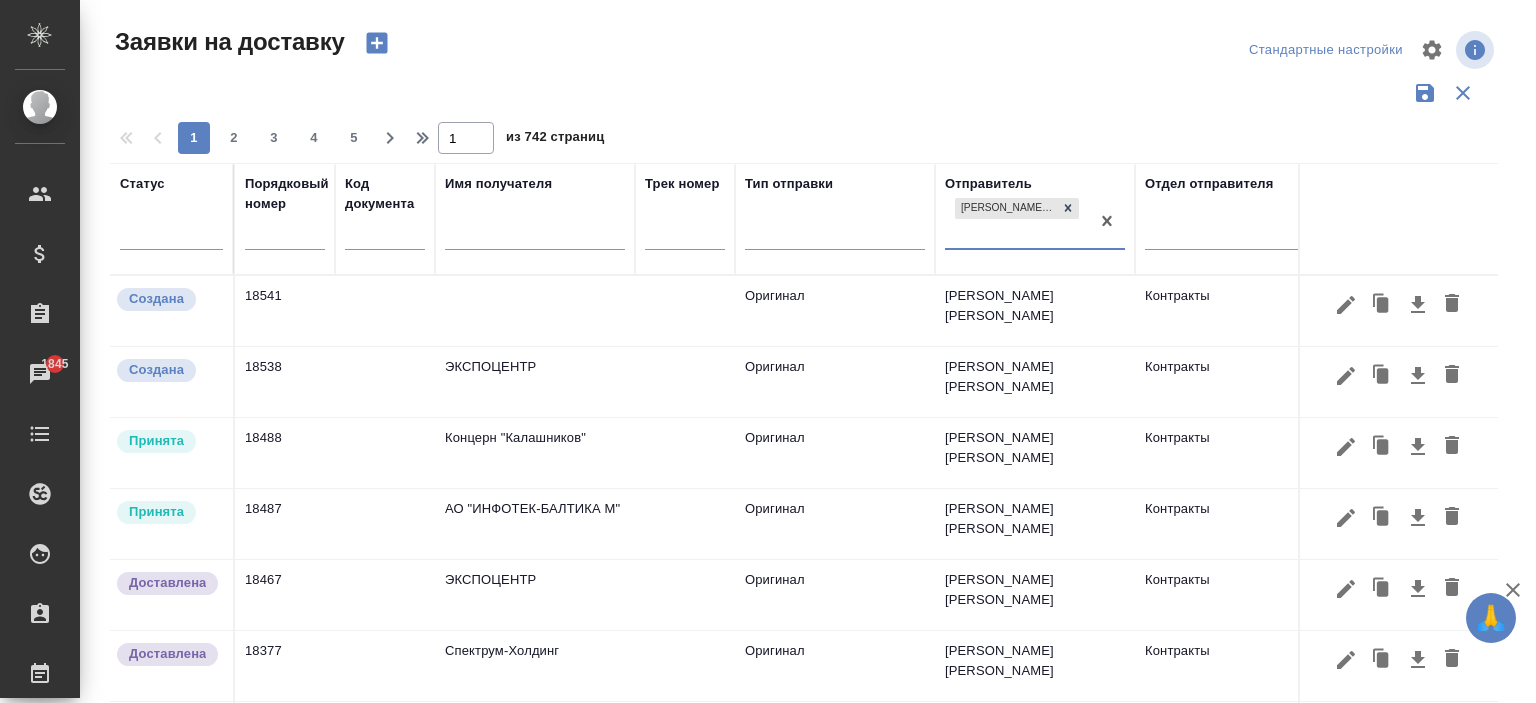 click on "Оригинал" at bounding box center (835, 311) 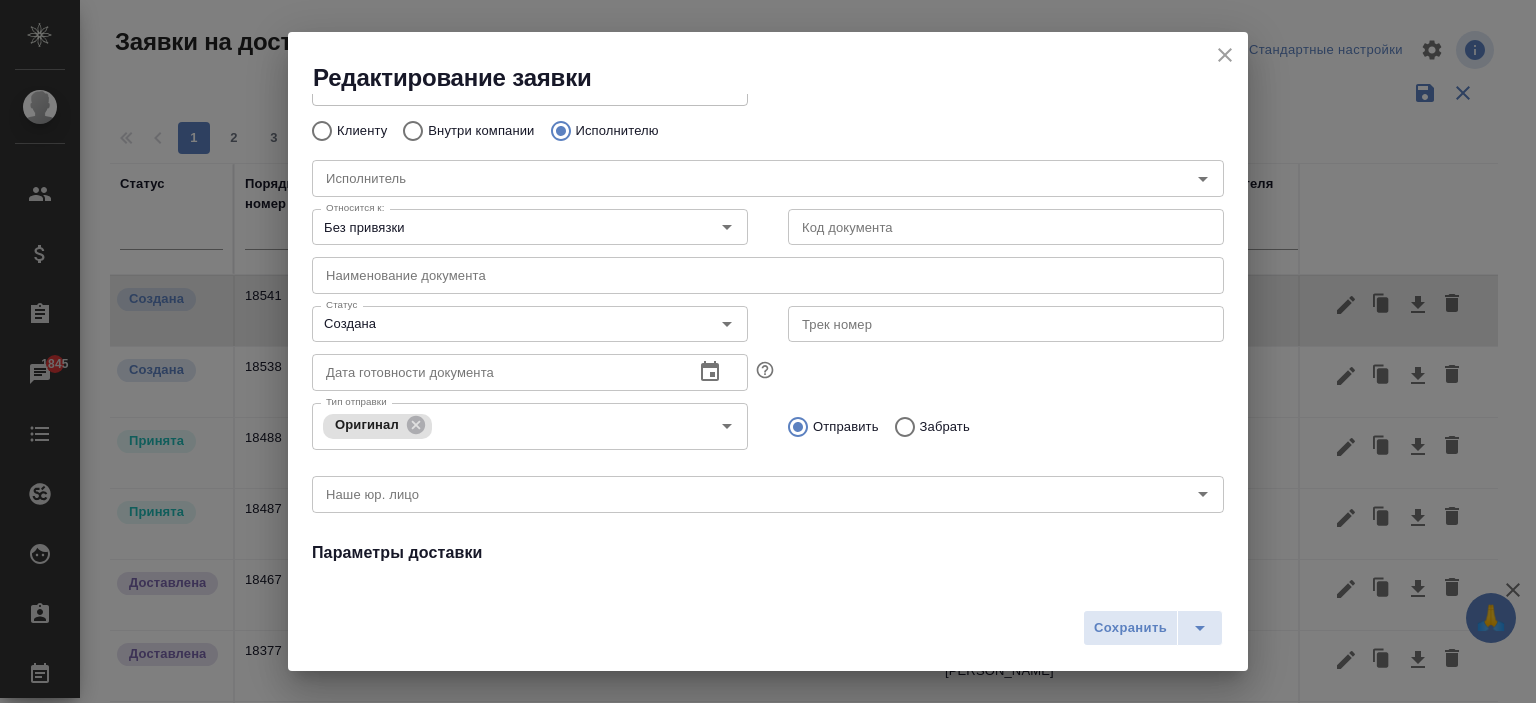 scroll, scrollTop: 0, scrollLeft: 0, axis: both 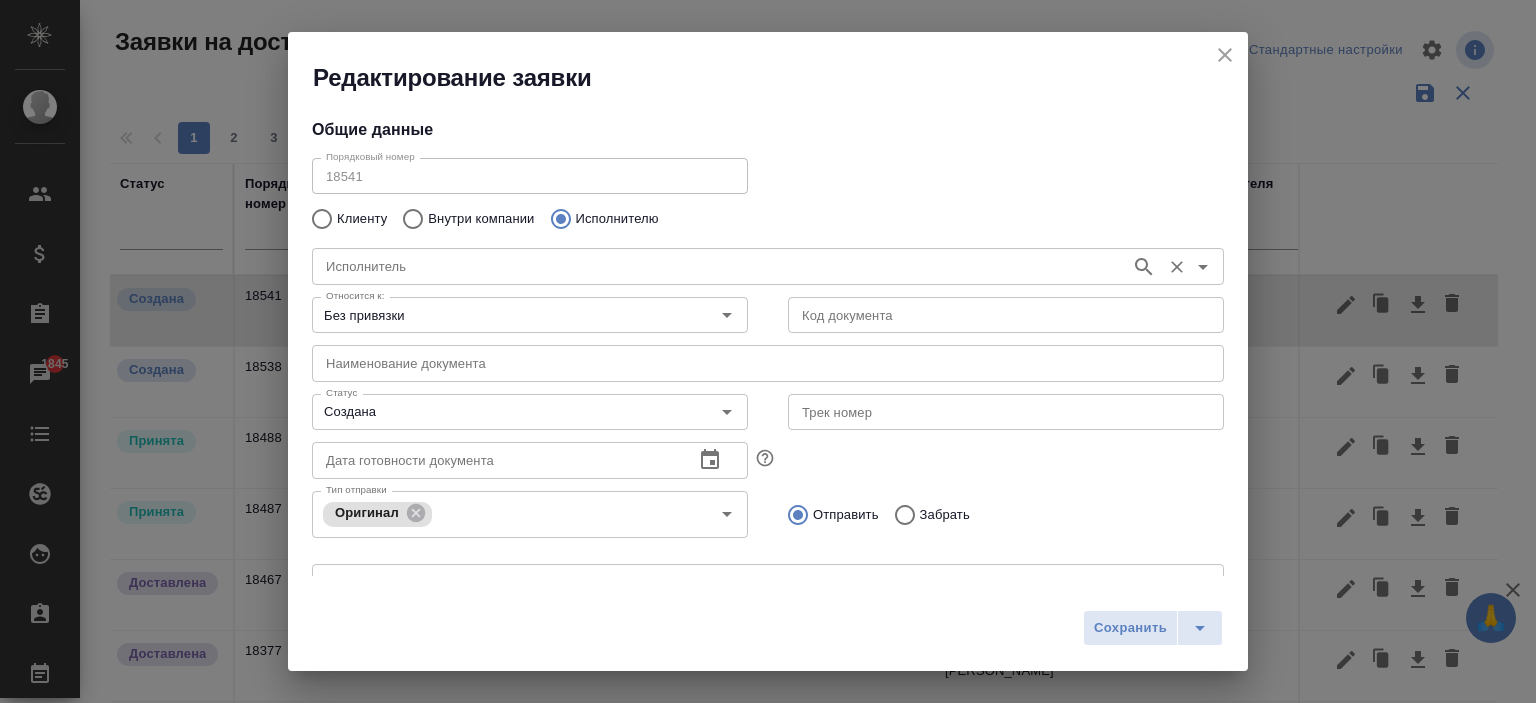 click on "Исполнитель" at bounding box center (719, 266) 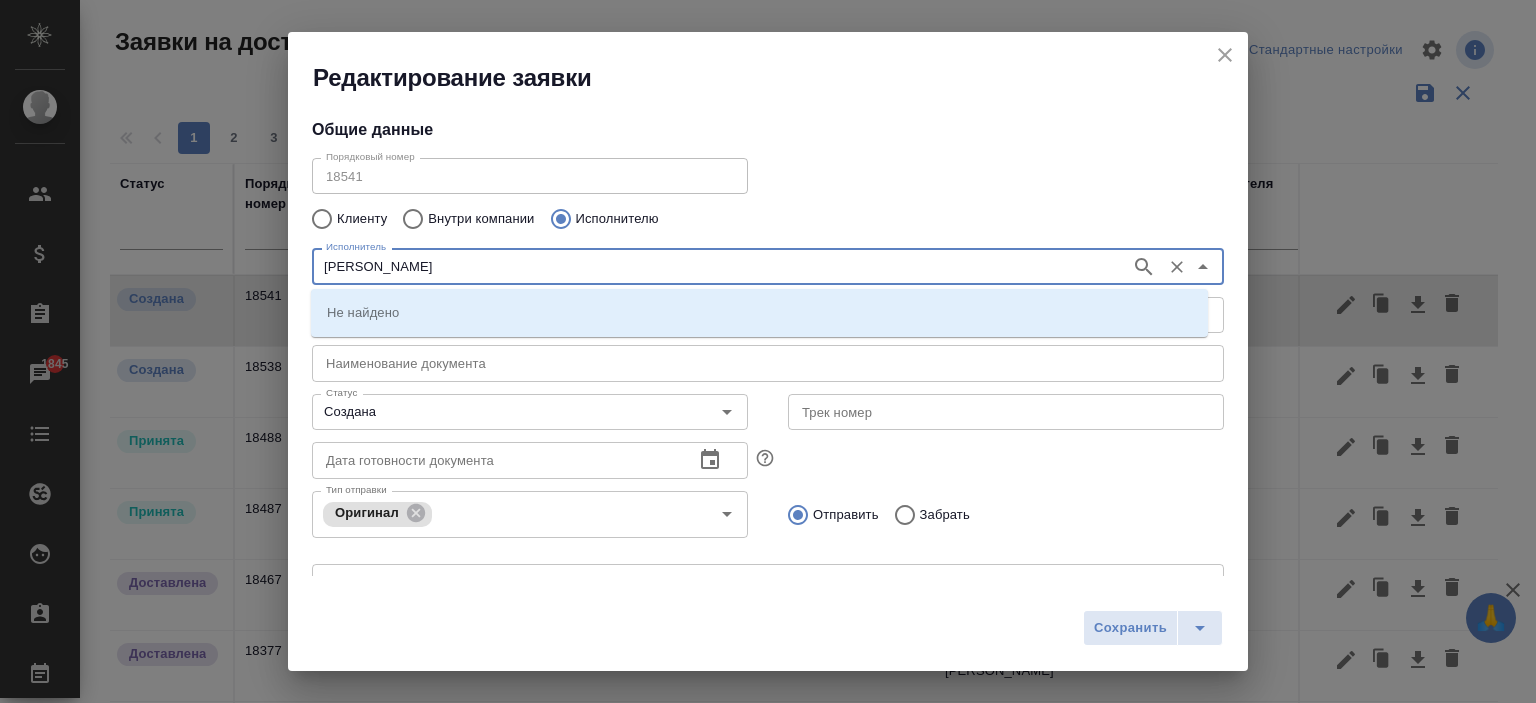 type on "[PERSON_NAME]" 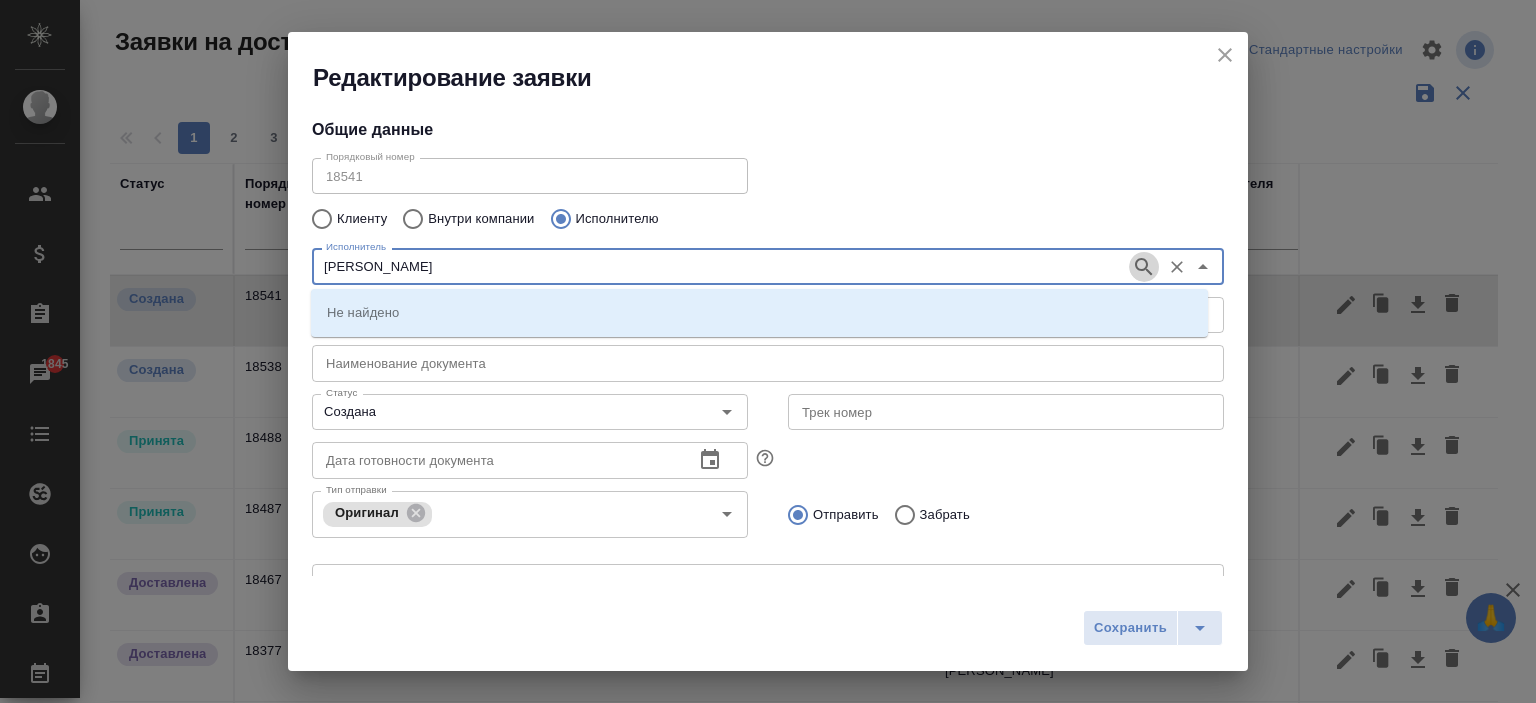 click 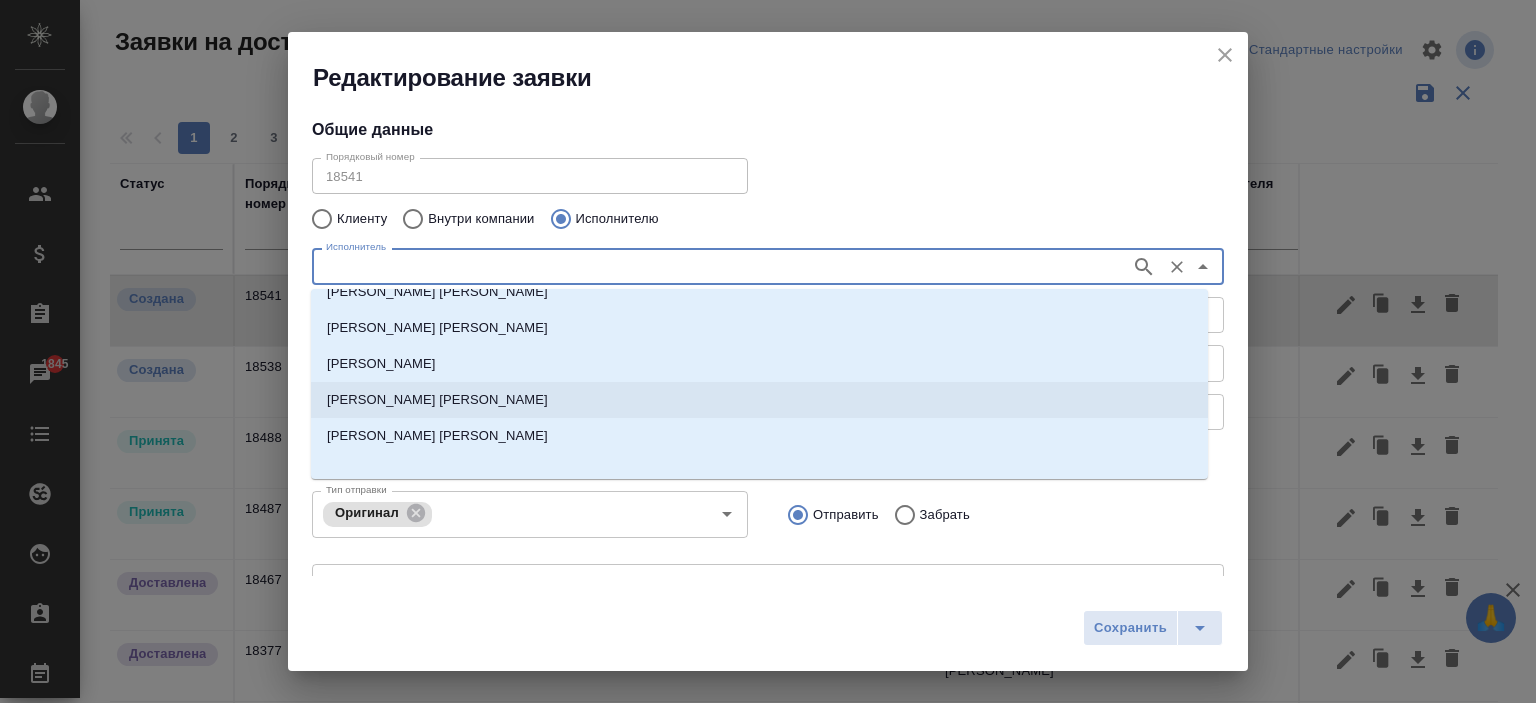 scroll, scrollTop: 32, scrollLeft: 0, axis: vertical 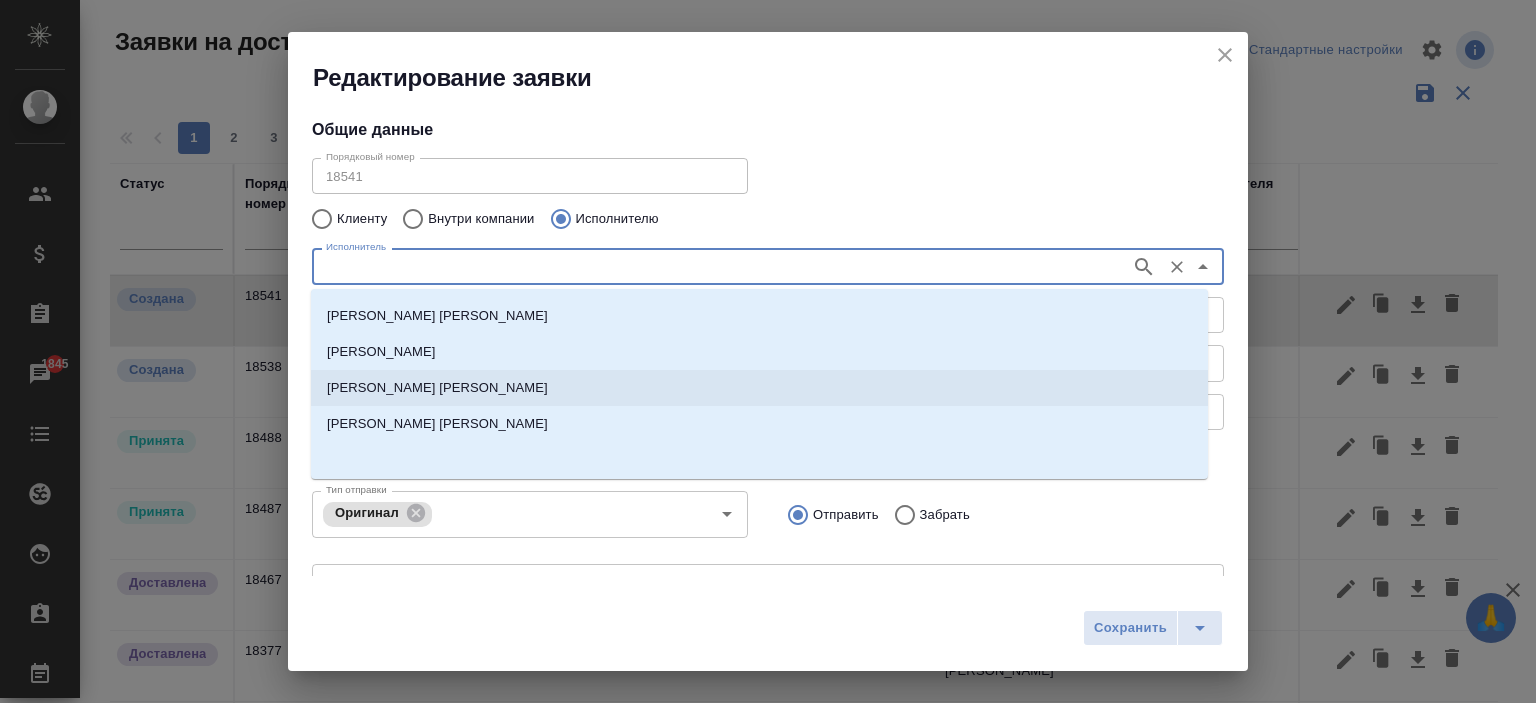 click on "[PERSON_NAME]" at bounding box center [437, 388] 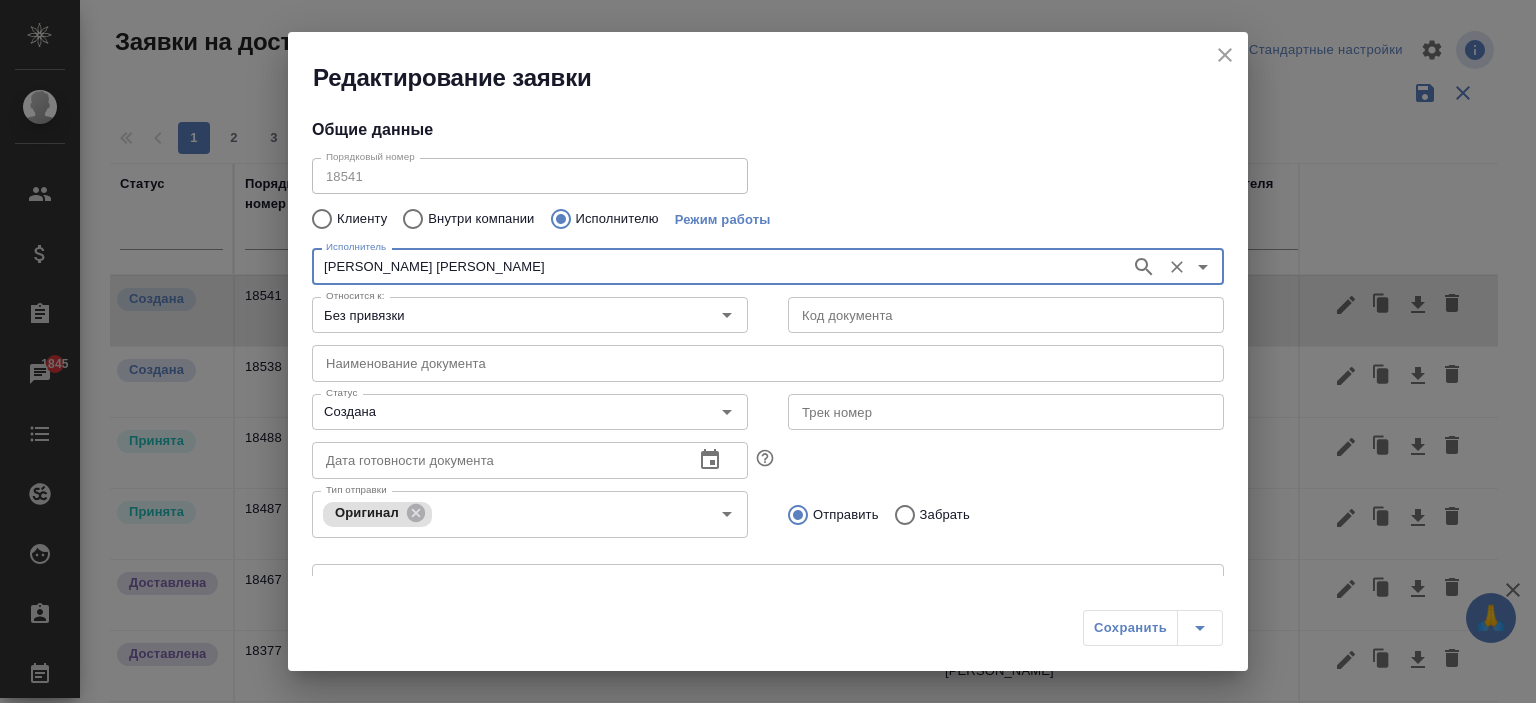 type on "[PERSON_NAME]" 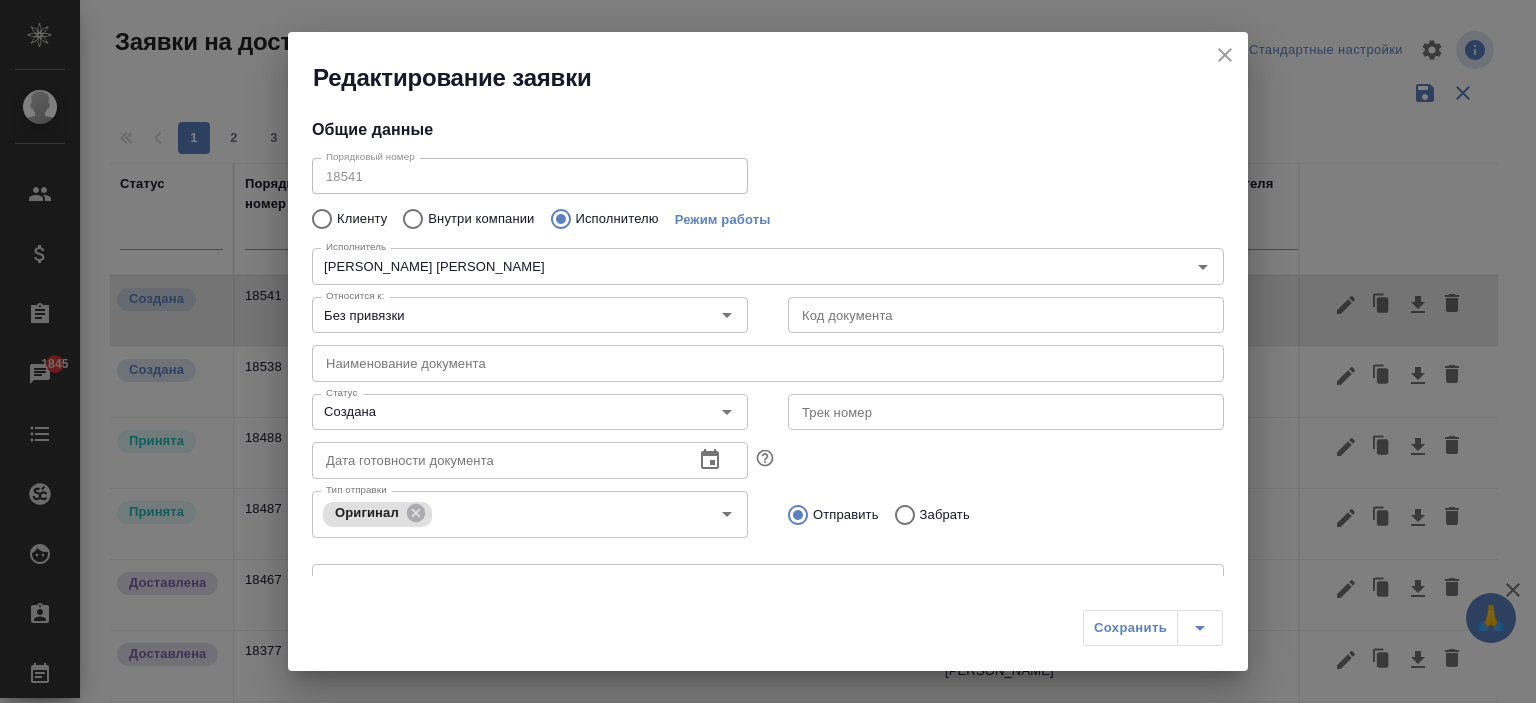 click on "Сохранить" at bounding box center [1153, 628] 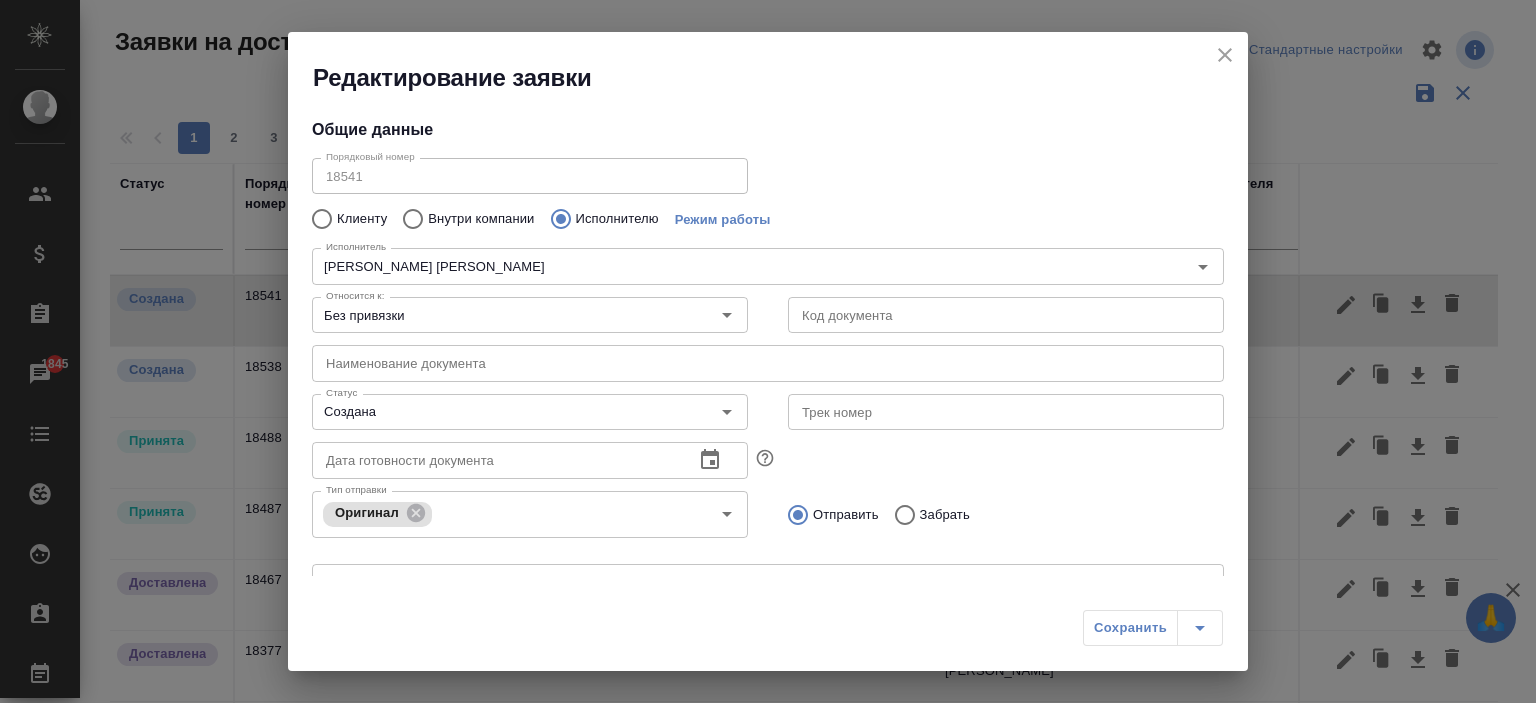 click on "Сохранить" at bounding box center (1153, 628) 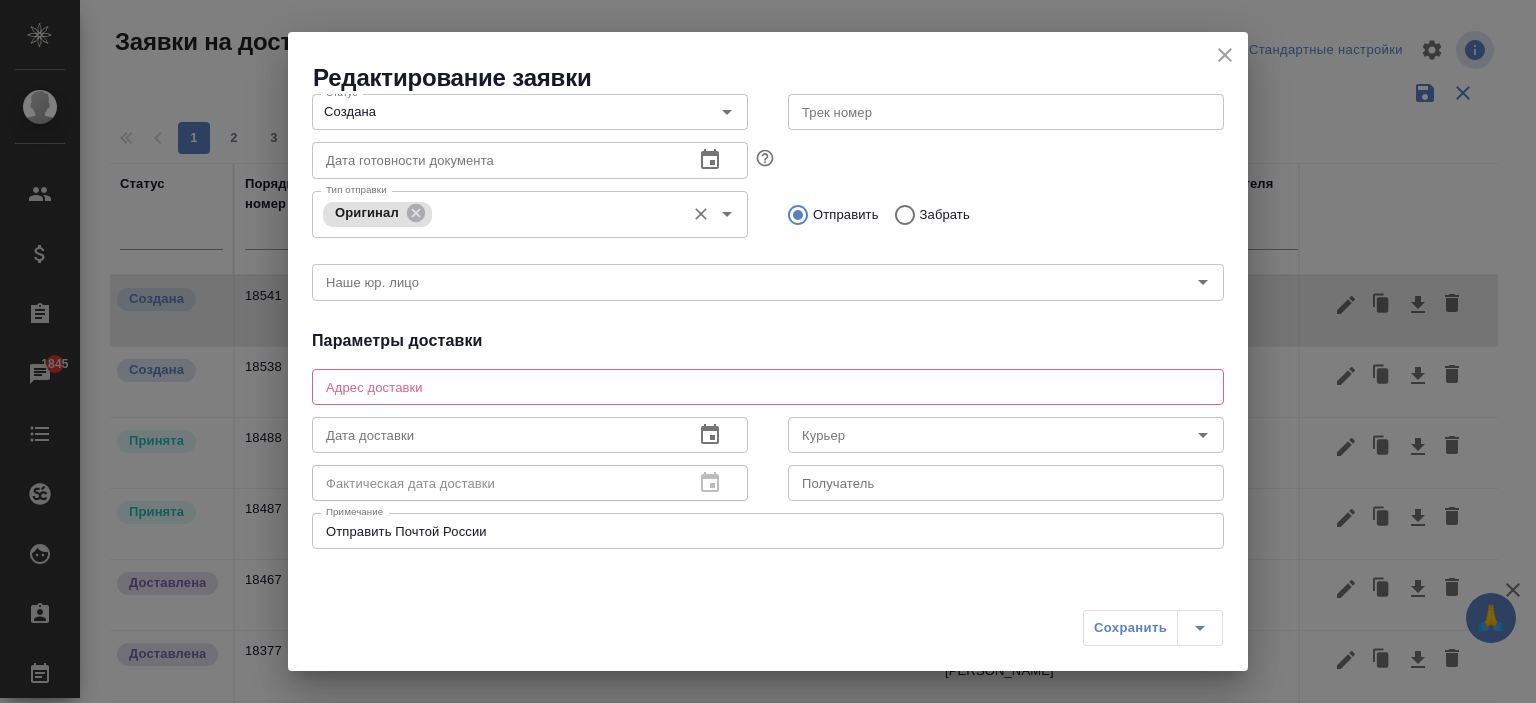 scroll, scrollTop: 485, scrollLeft: 0, axis: vertical 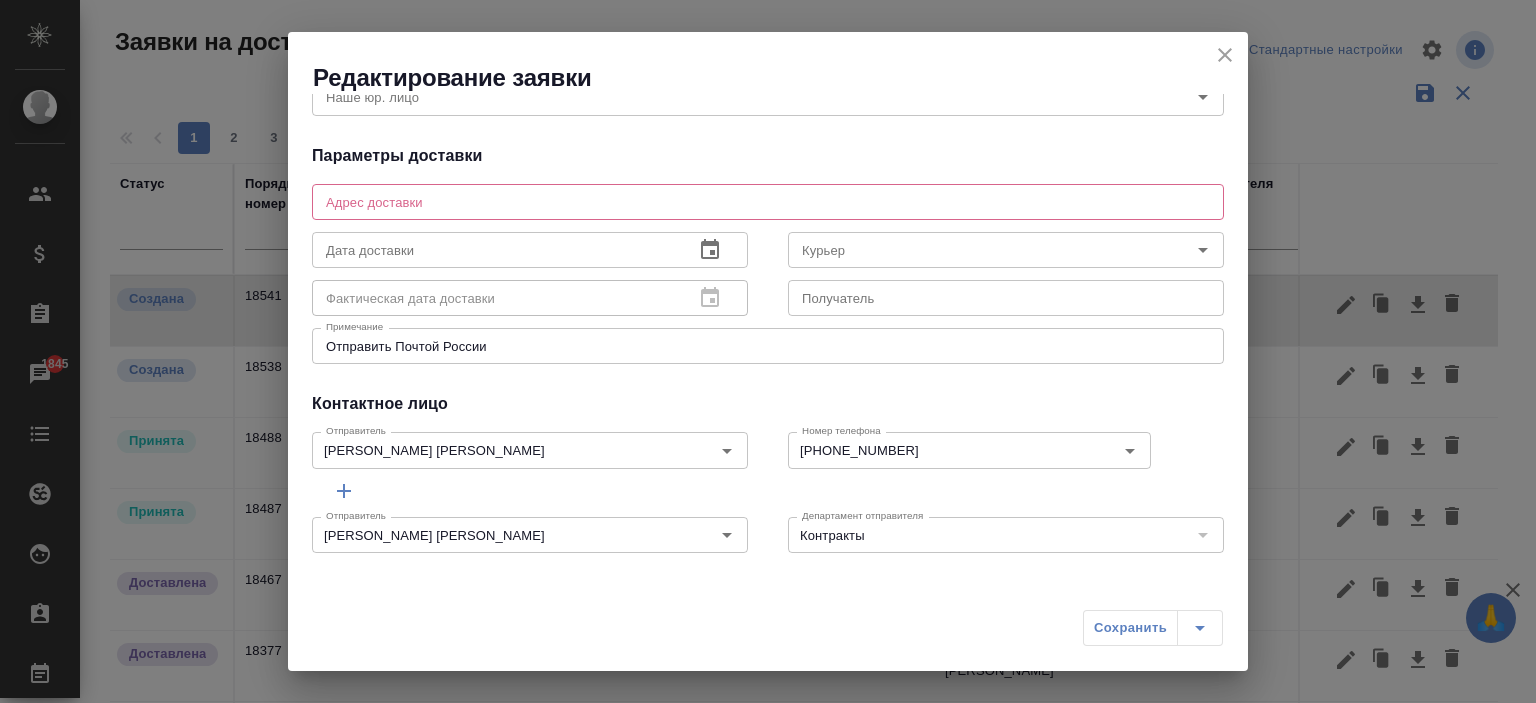 click at bounding box center (768, 201) 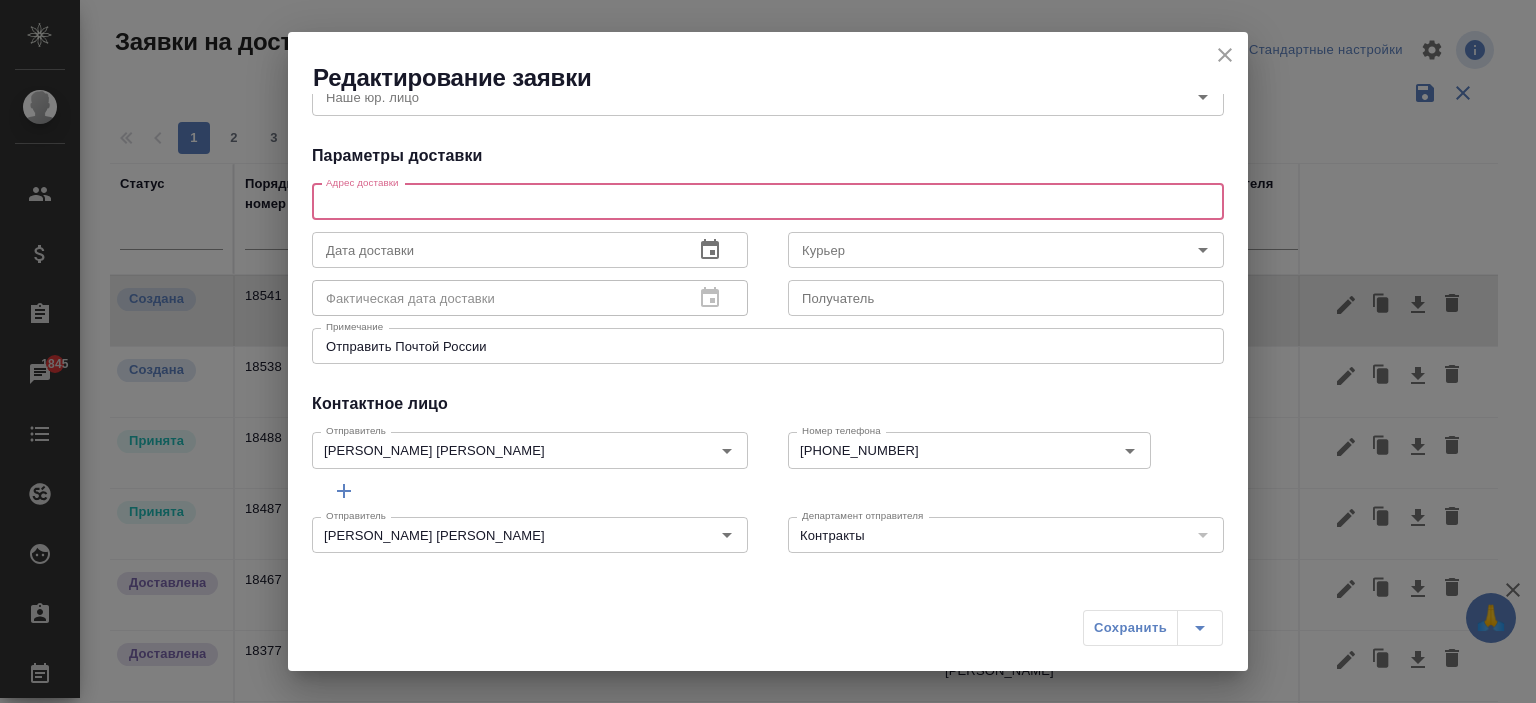 paste on "Москва, Симферопольский бульвар д 19к1, кв 277" 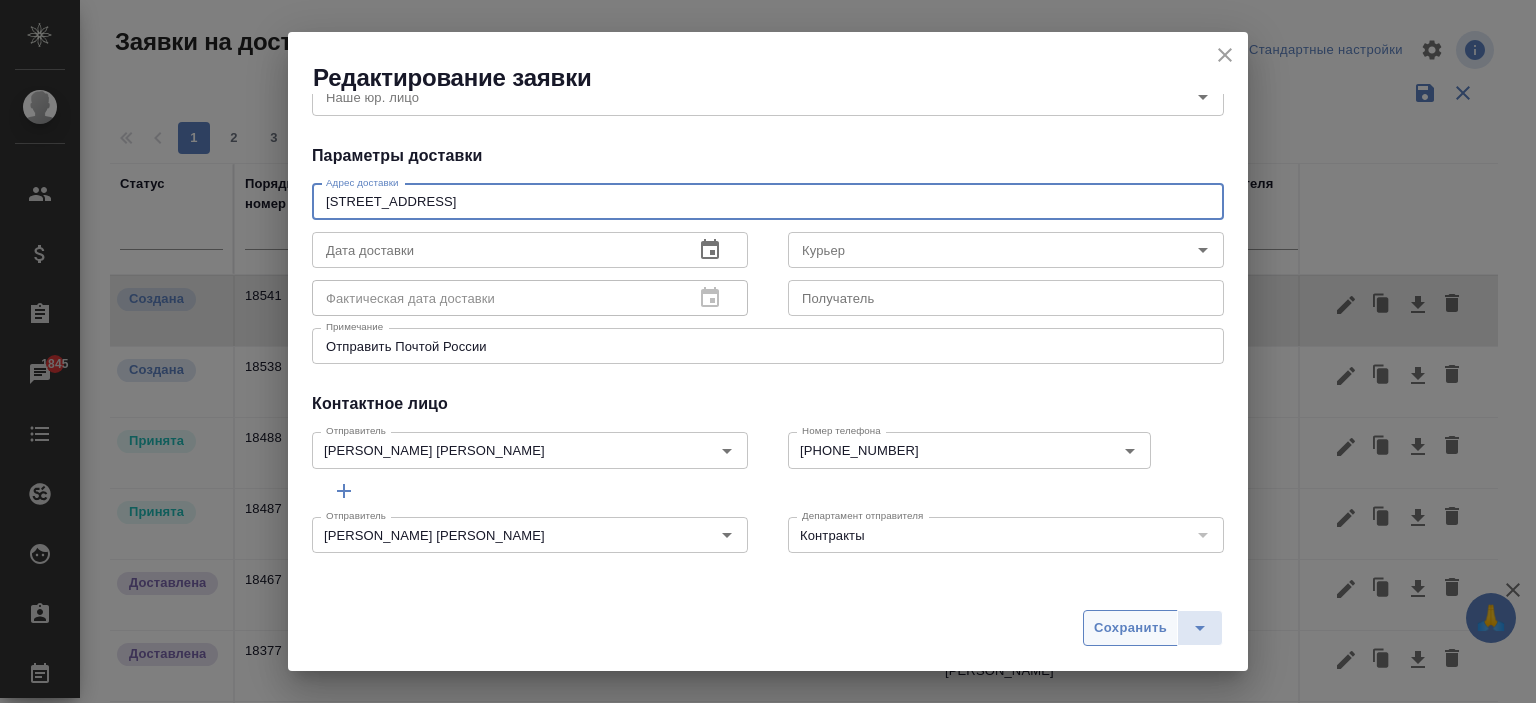 type on "Москва, Симферопольский бульвар д 19к1, кв 277" 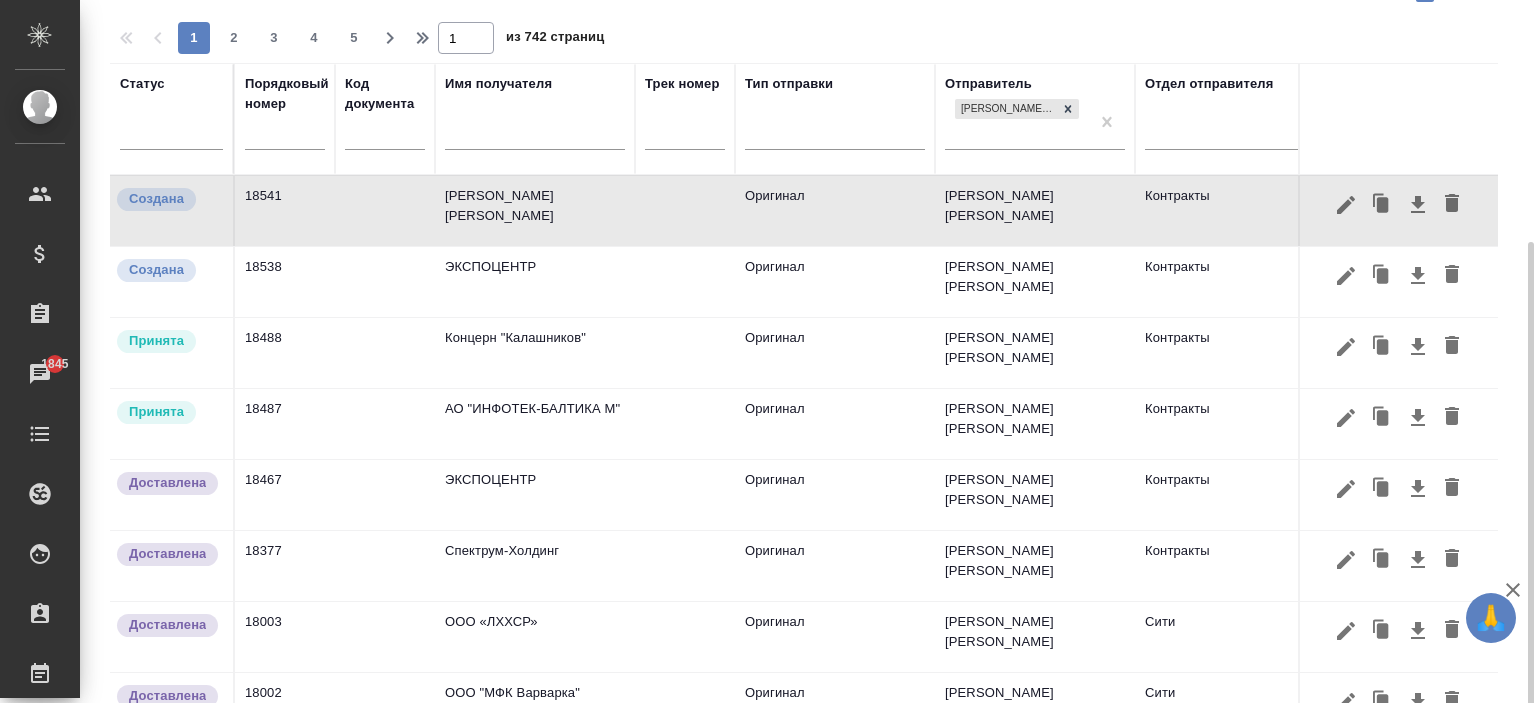scroll, scrollTop: 191, scrollLeft: 0, axis: vertical 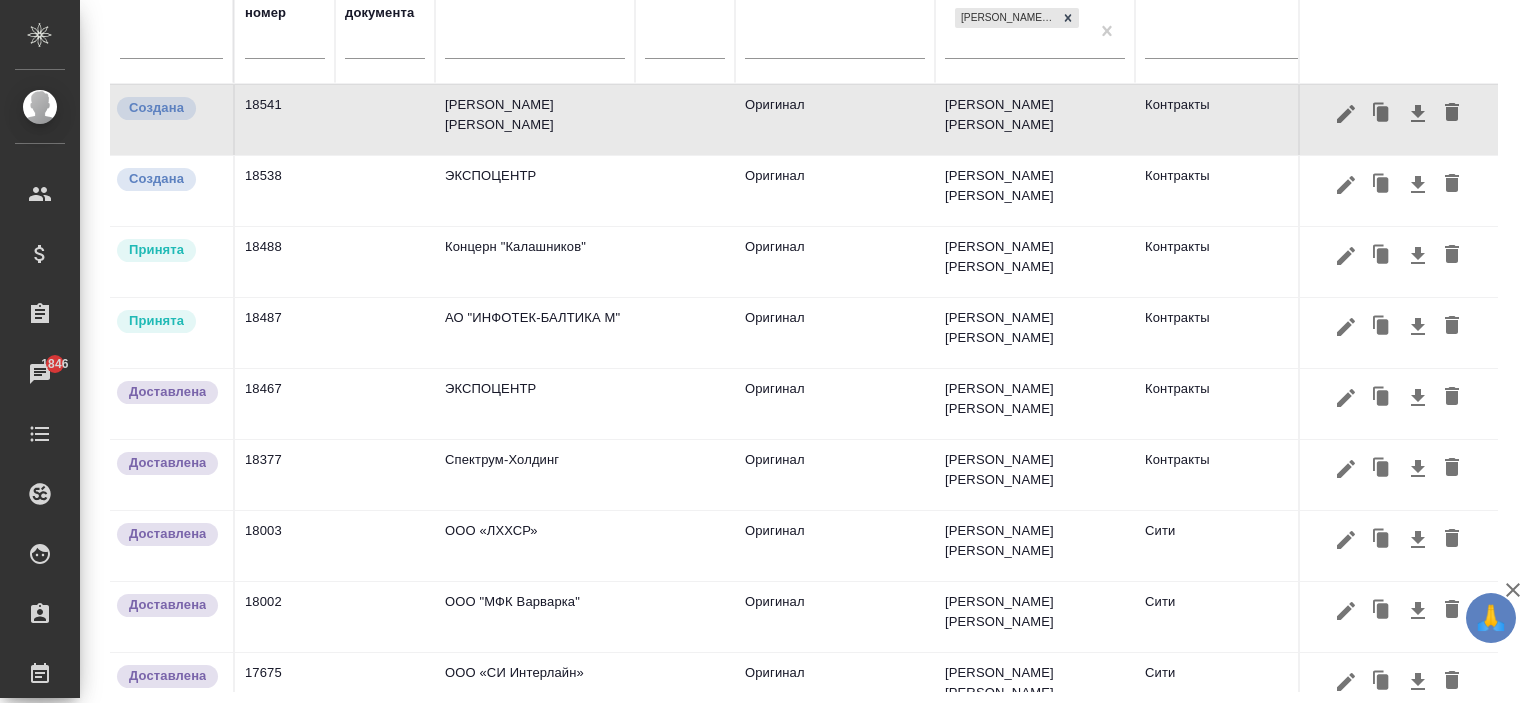 click on "[PERSON_NAME]" at bounding box center [535, 120] 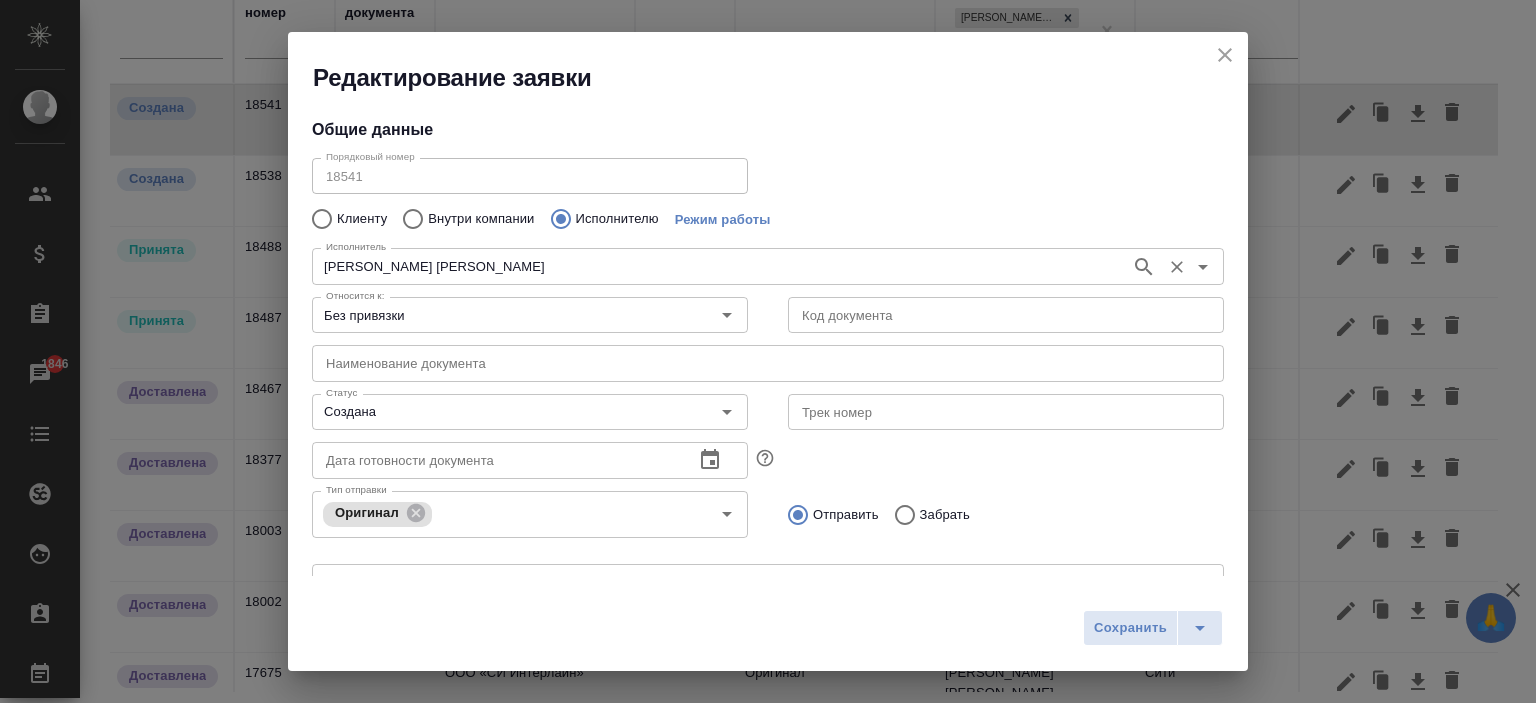 click on "[PERSON_NAME]" at bounding box center (719, 266) 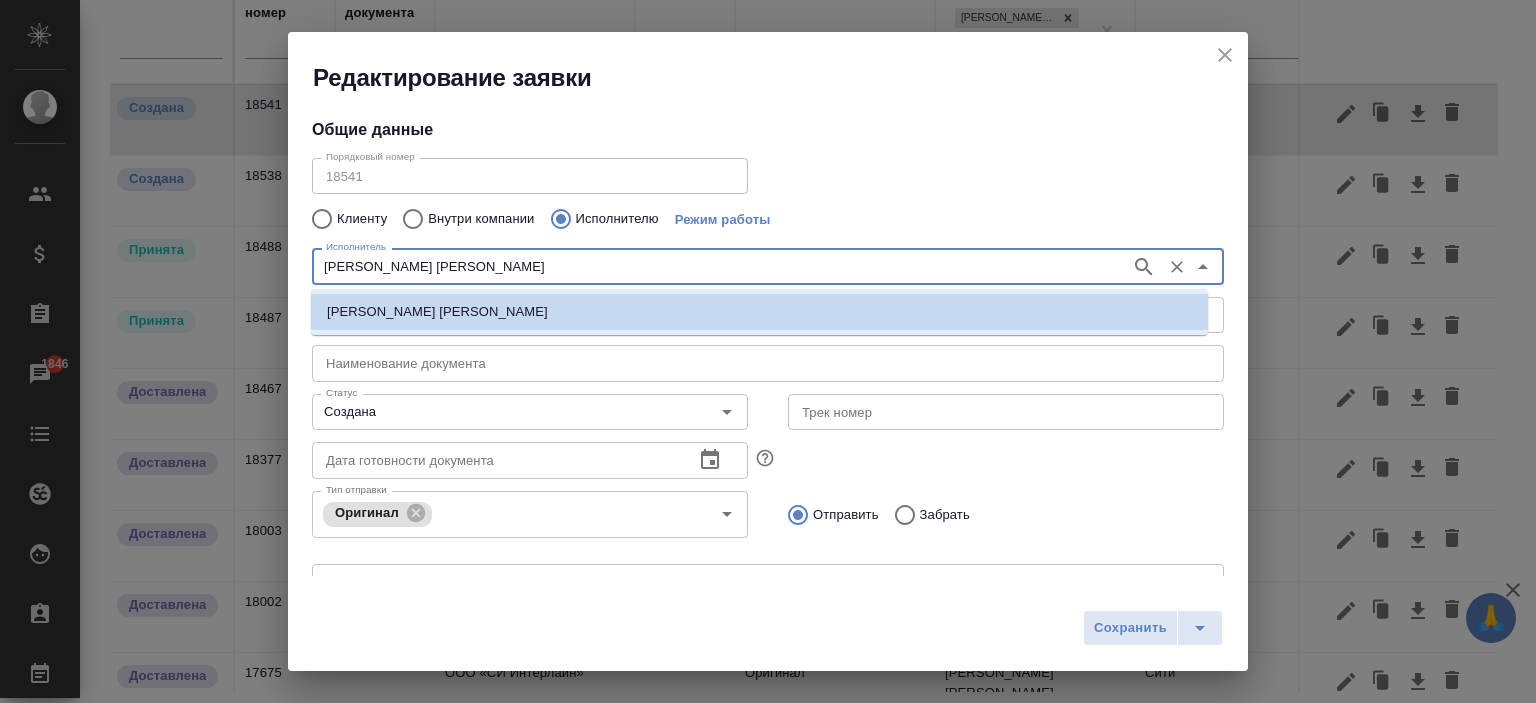 click 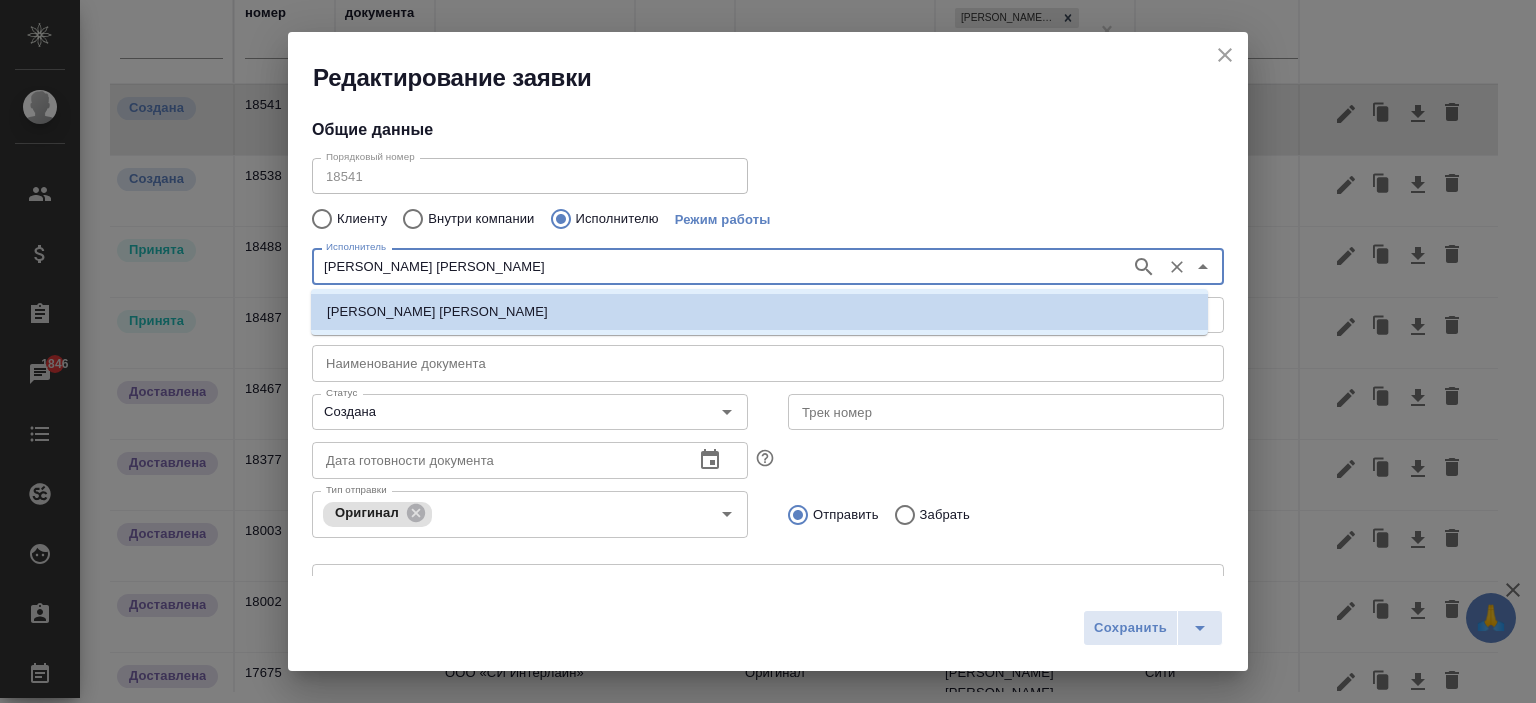 scroll, scrollTop: 32, scrollLeft: 0, axis: vertical 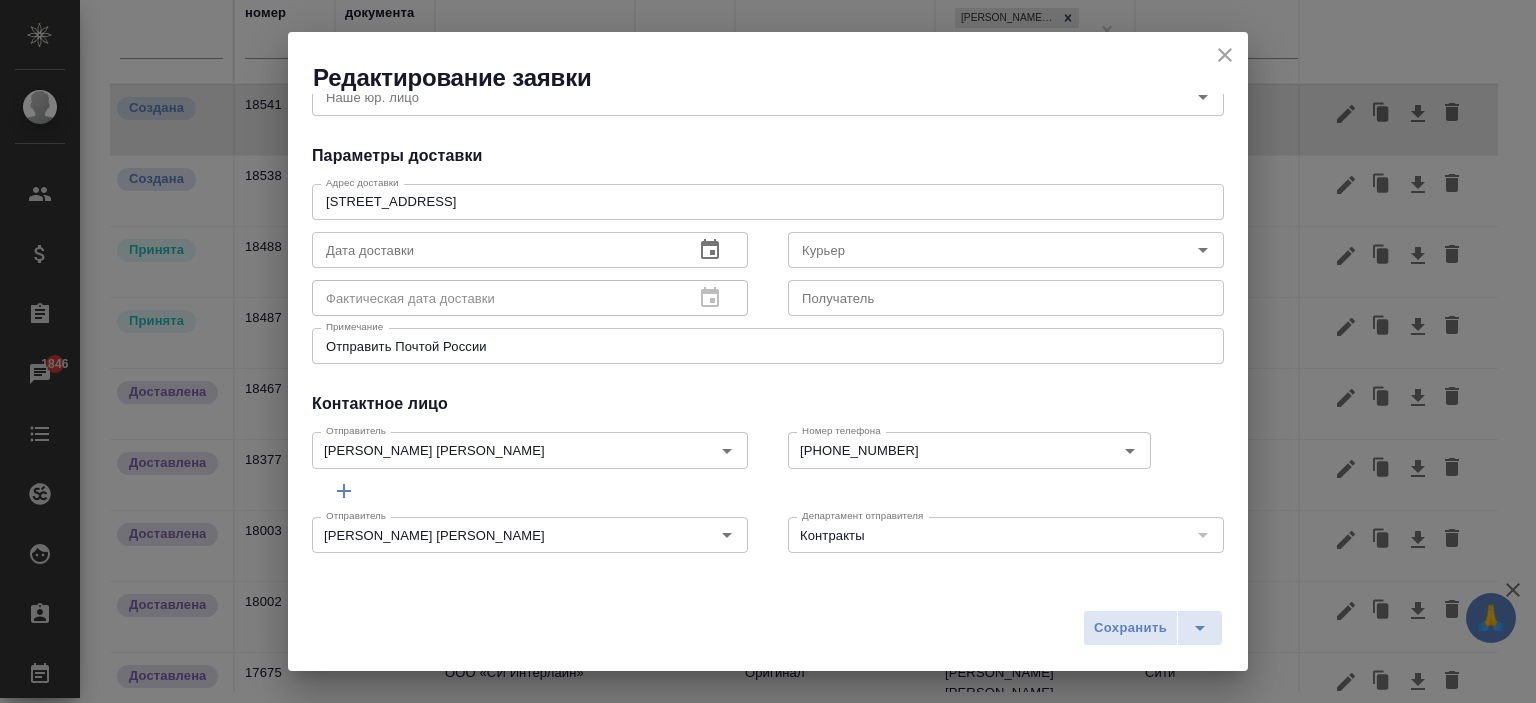 click 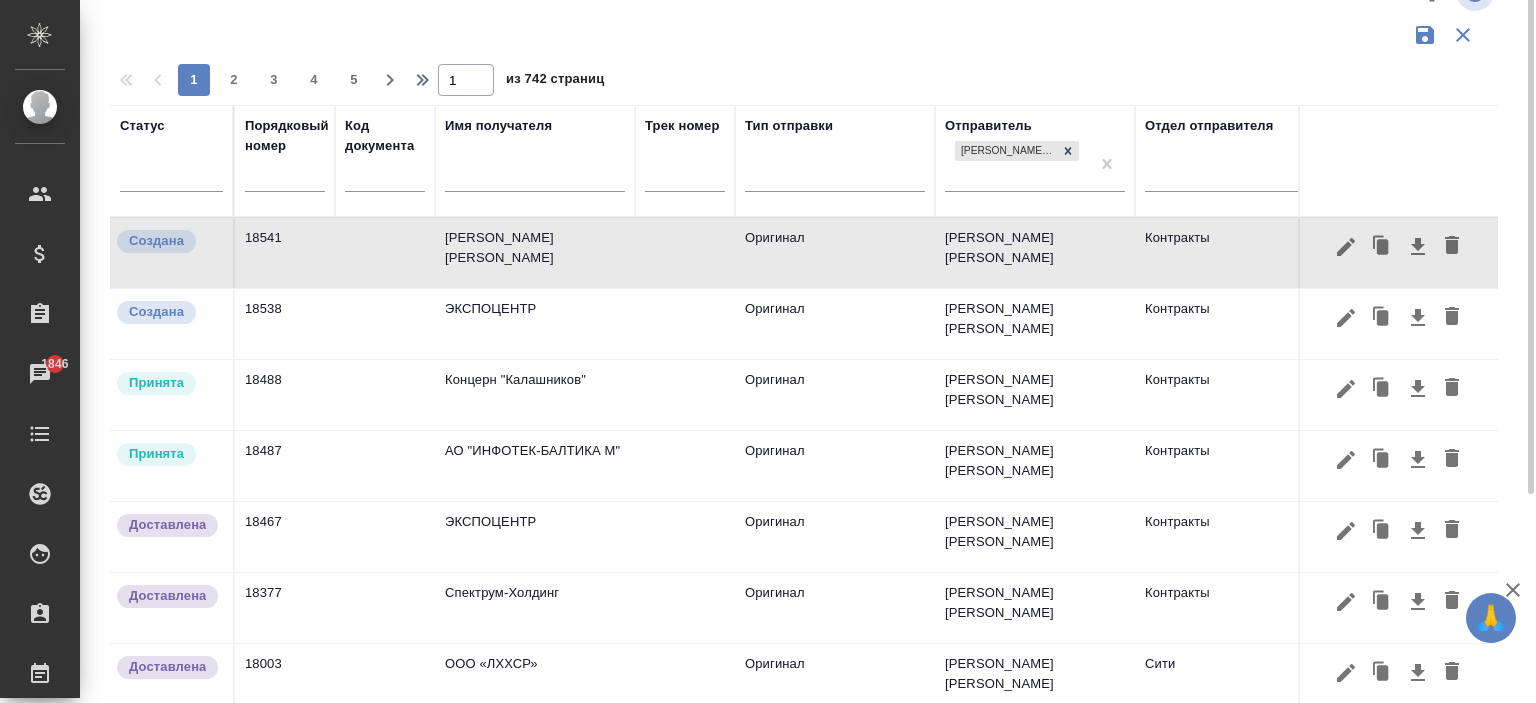 scroll, scrollTop: 0, scrollLeft: 0, axis: both 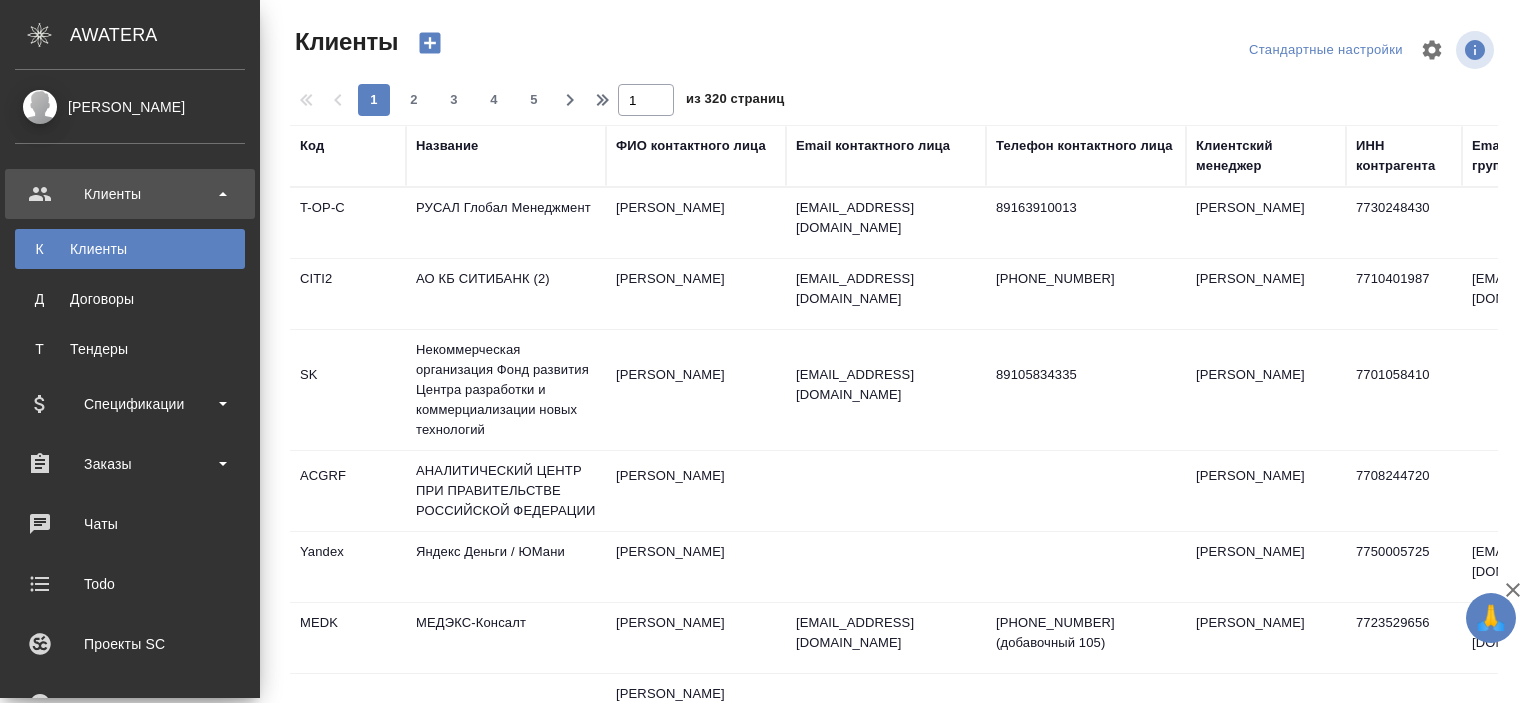 select on "RU" 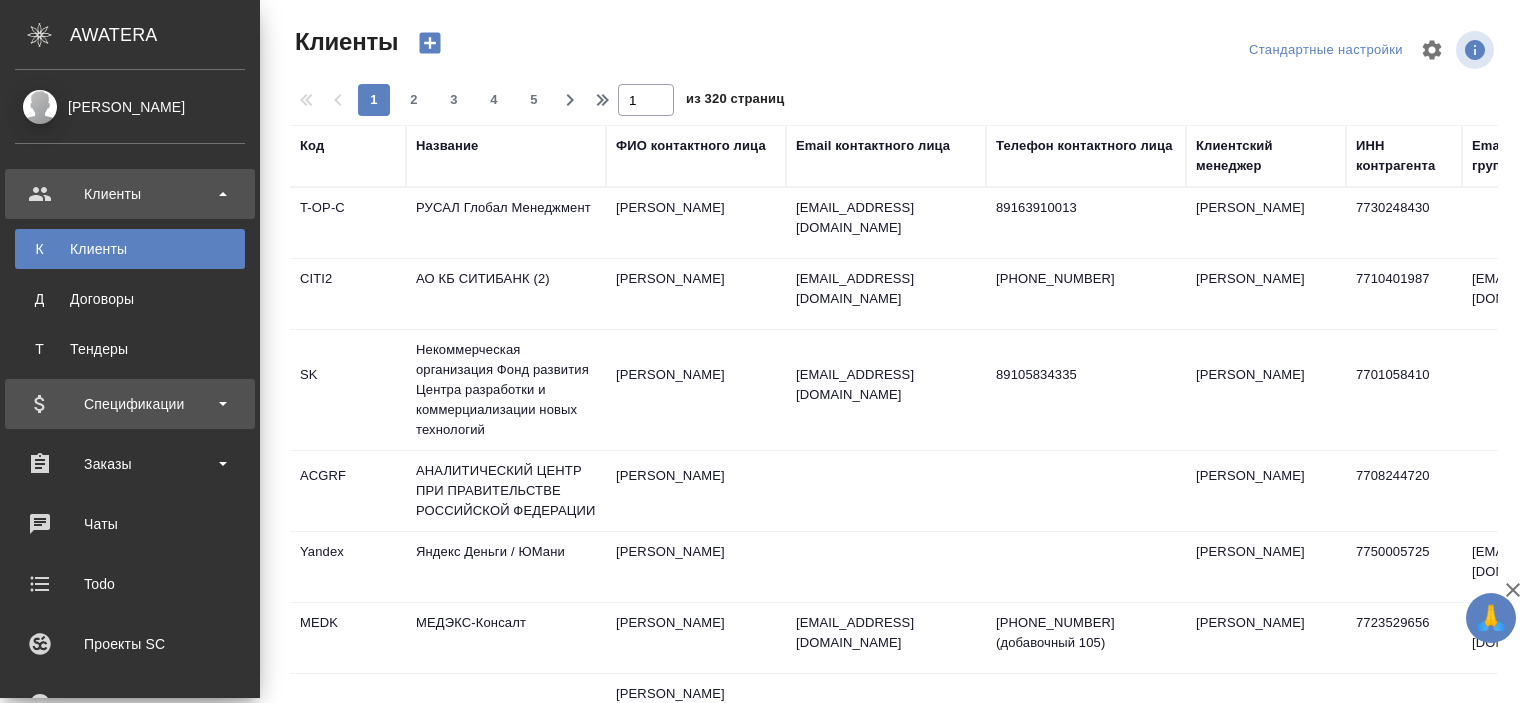 scroll, scrollTop: 0, scrollLeft: 0, axis: both 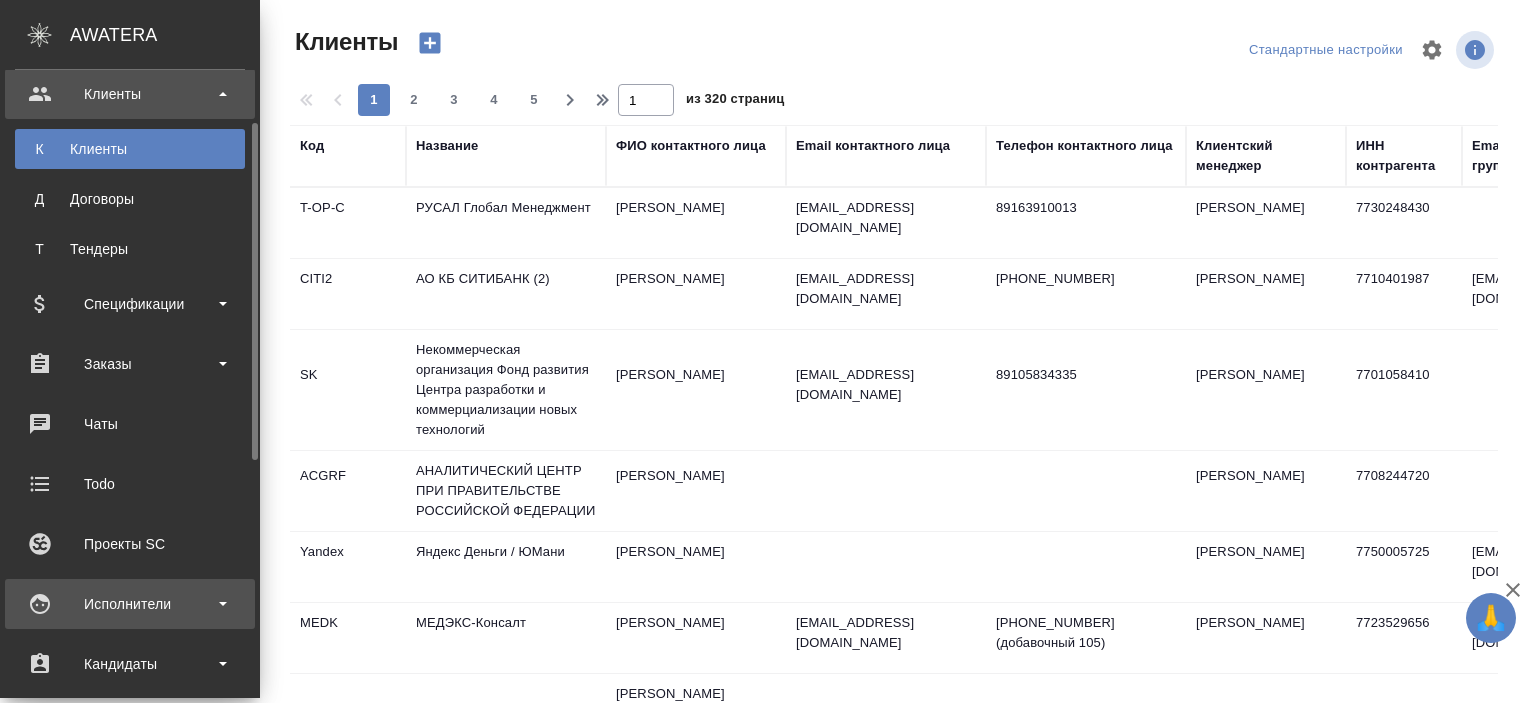 click on "Исполнители" at bounding box center (130, 604) 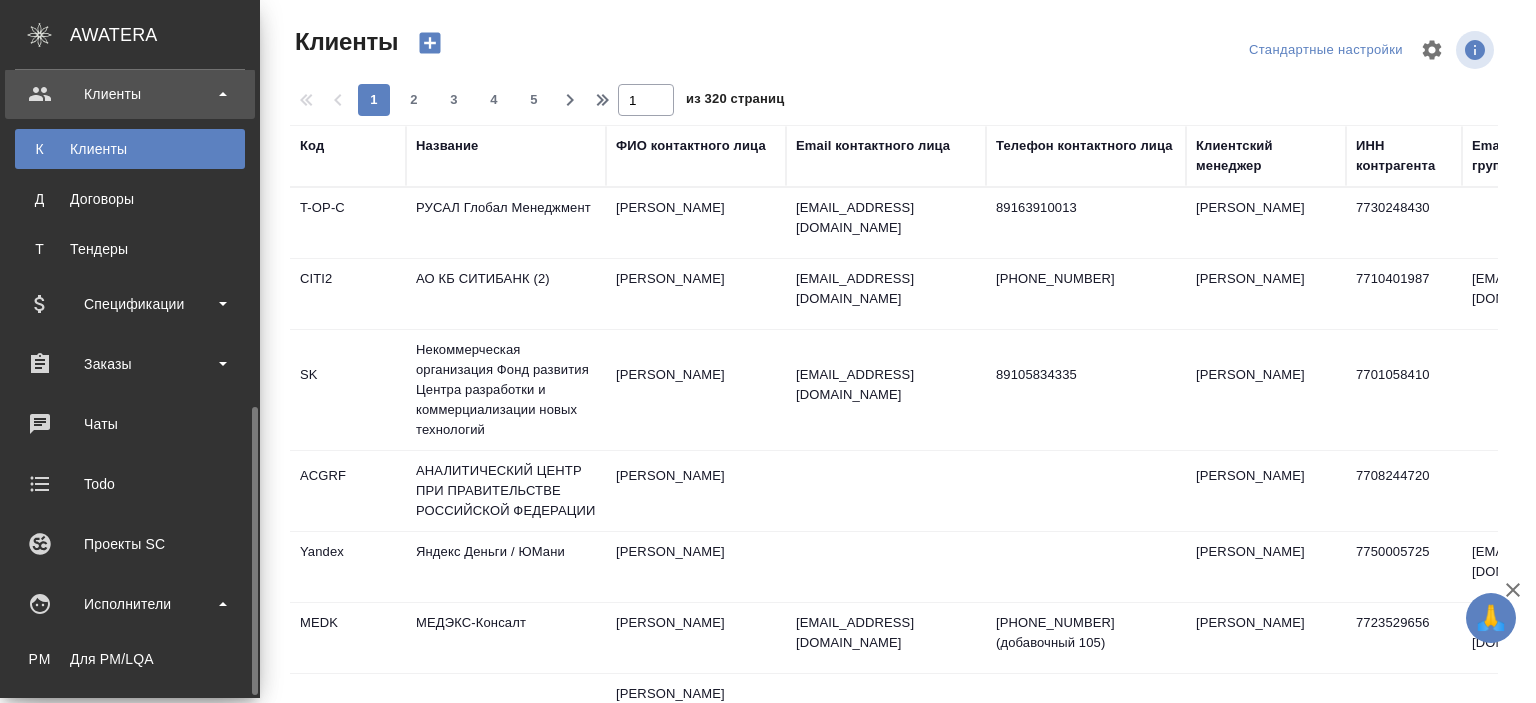 scroll, scrollTop: 300, scrollLeft: 0, axis: vertical 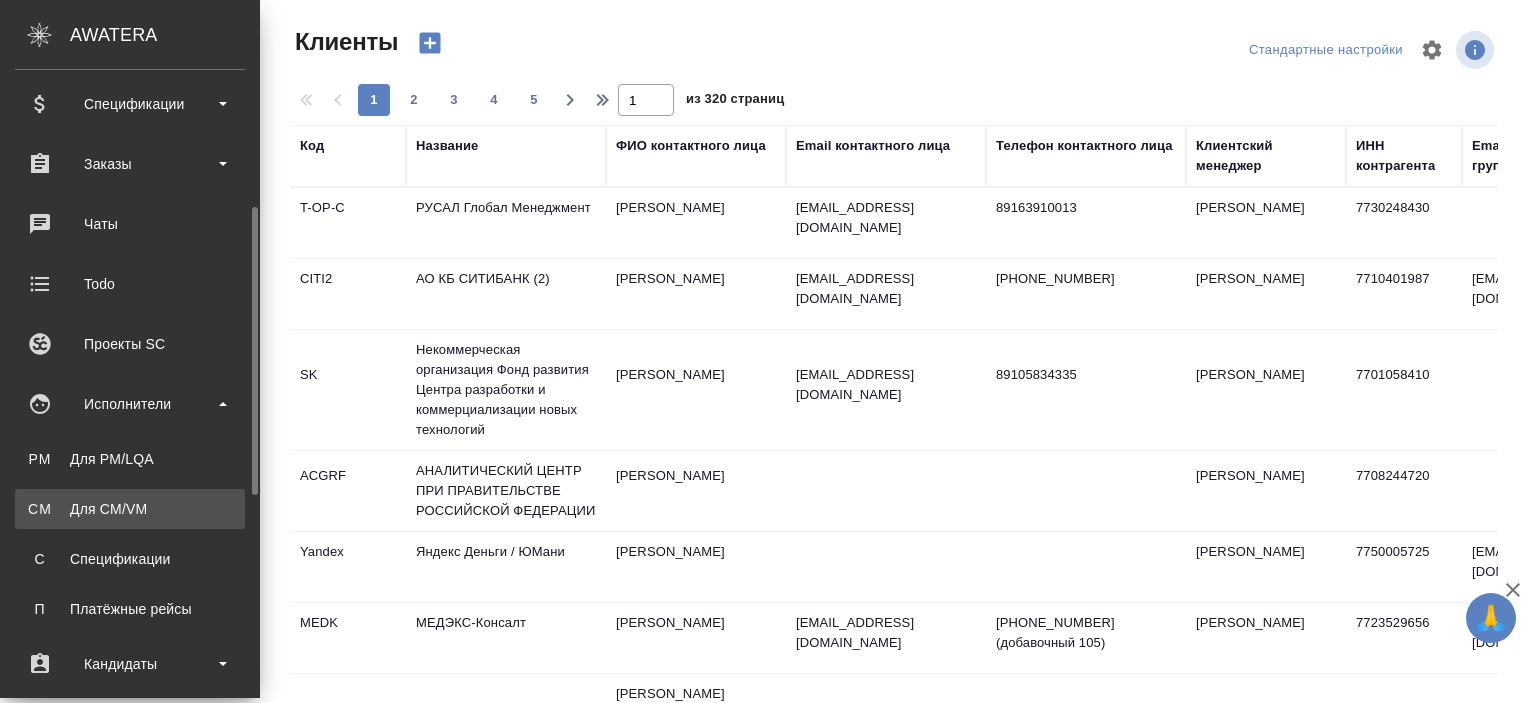 click on "Для CM/VM" at bounding box center [130, 509] 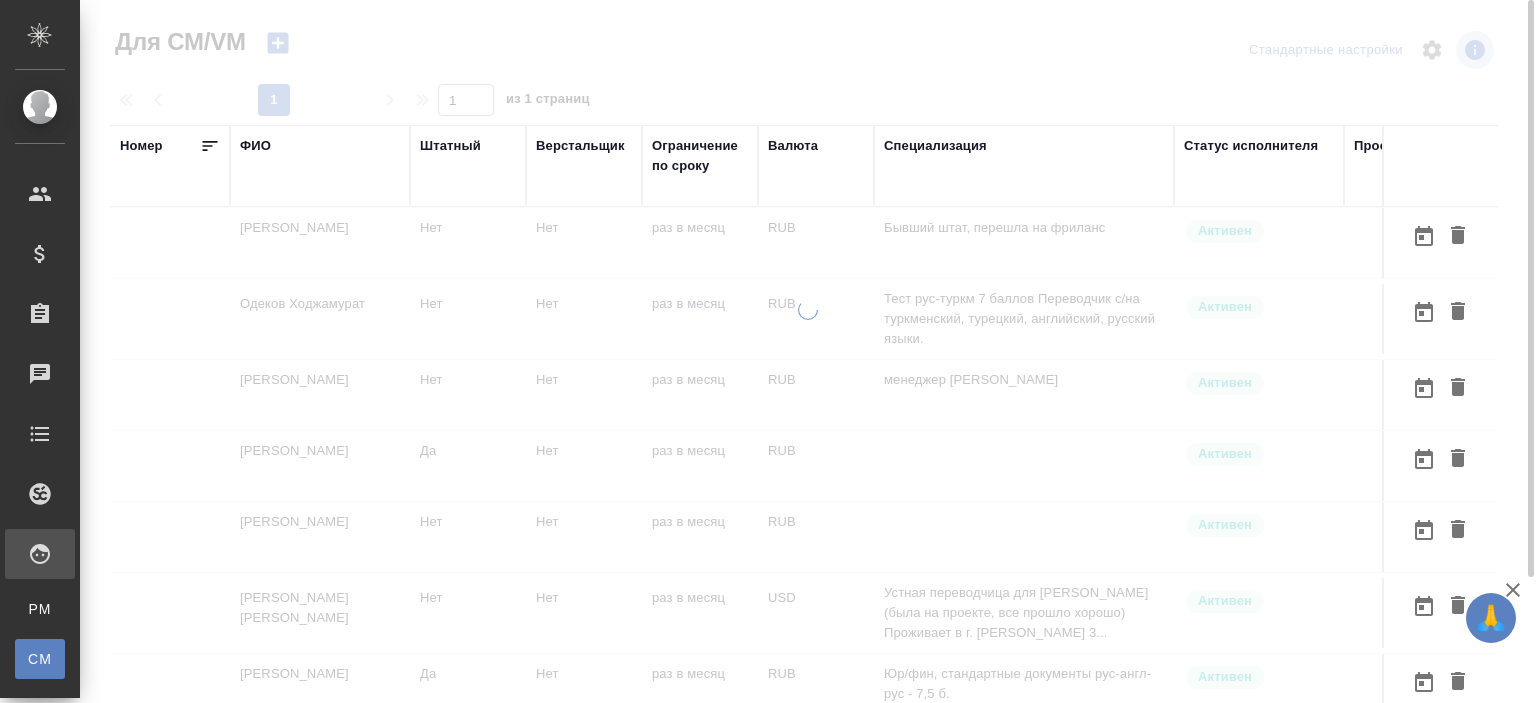 click on "ФИО" at bounding box center [255, 146] 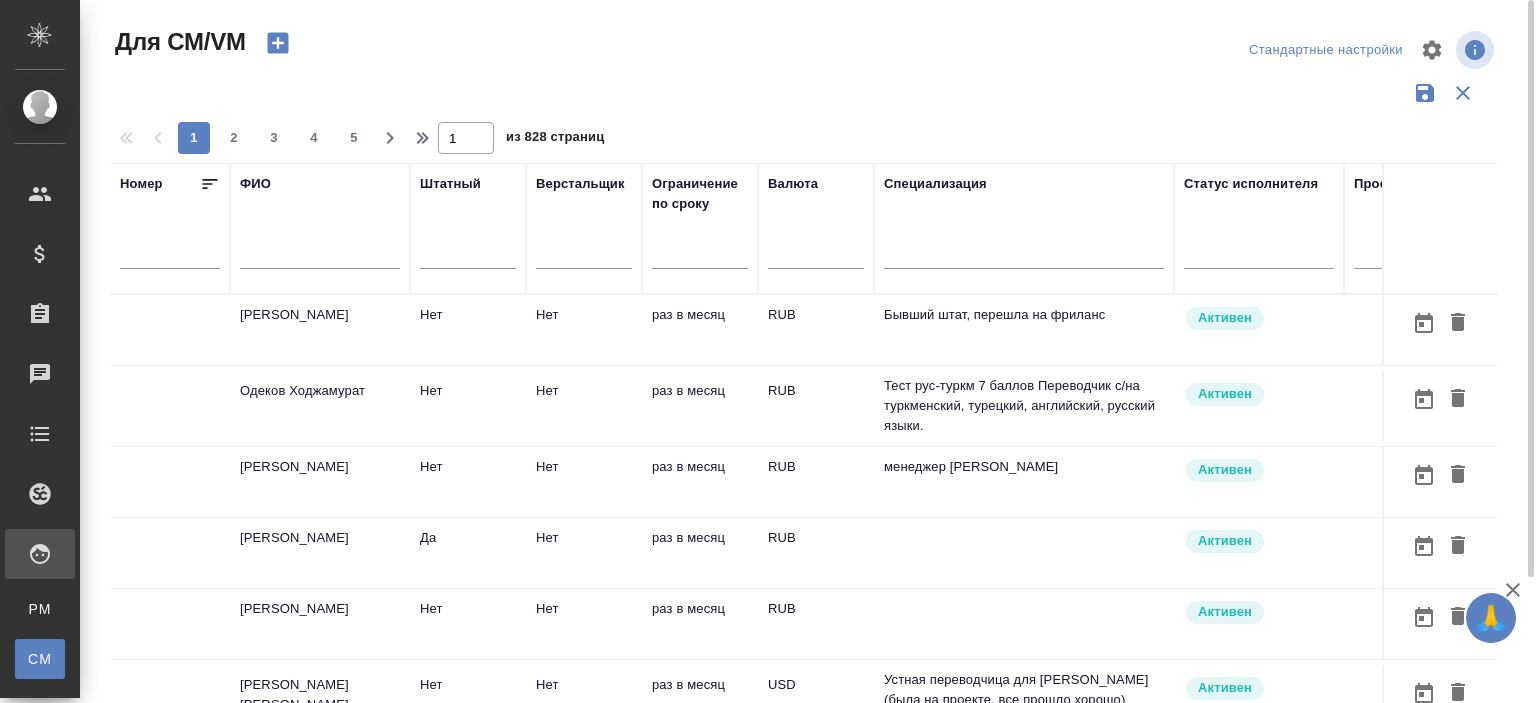 click at bounding box center (320, 256) 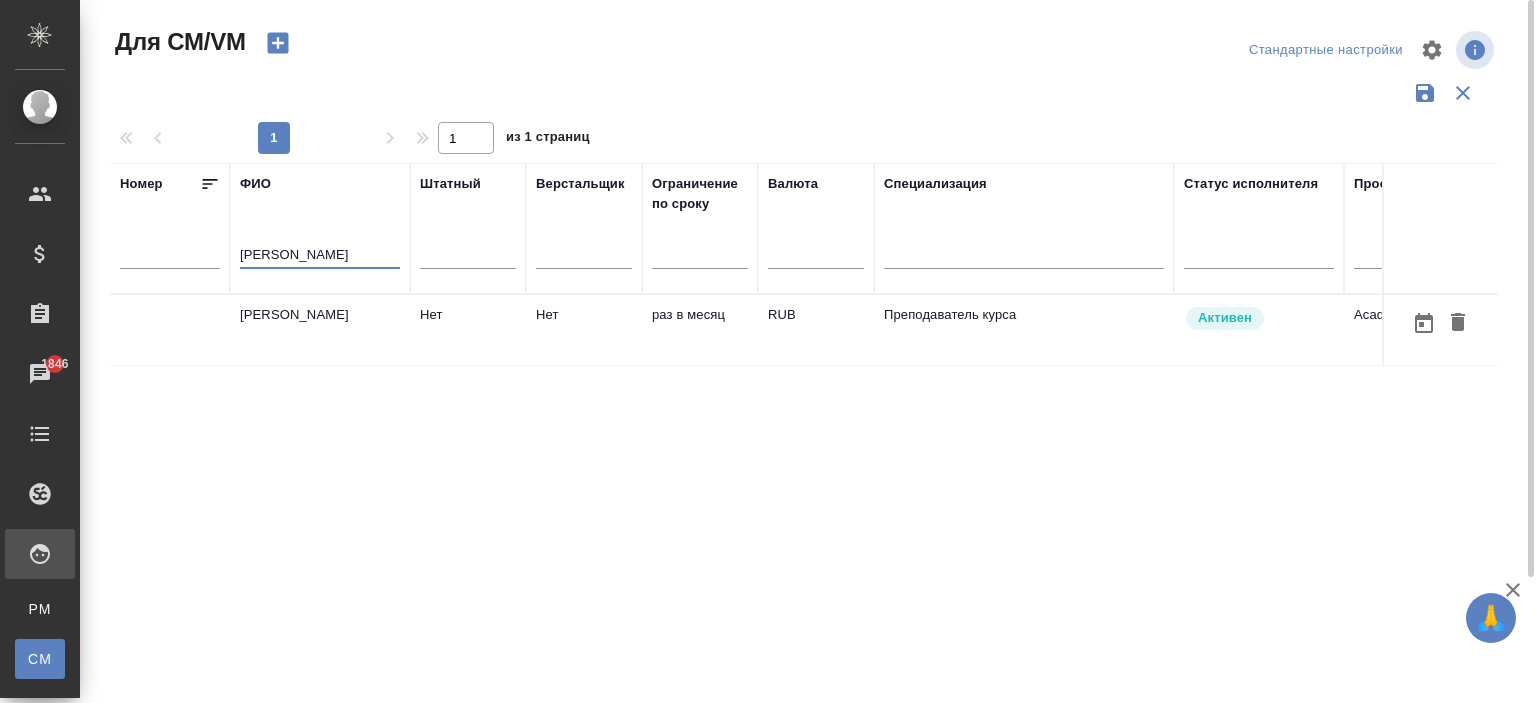type on "сафонова екатерина" 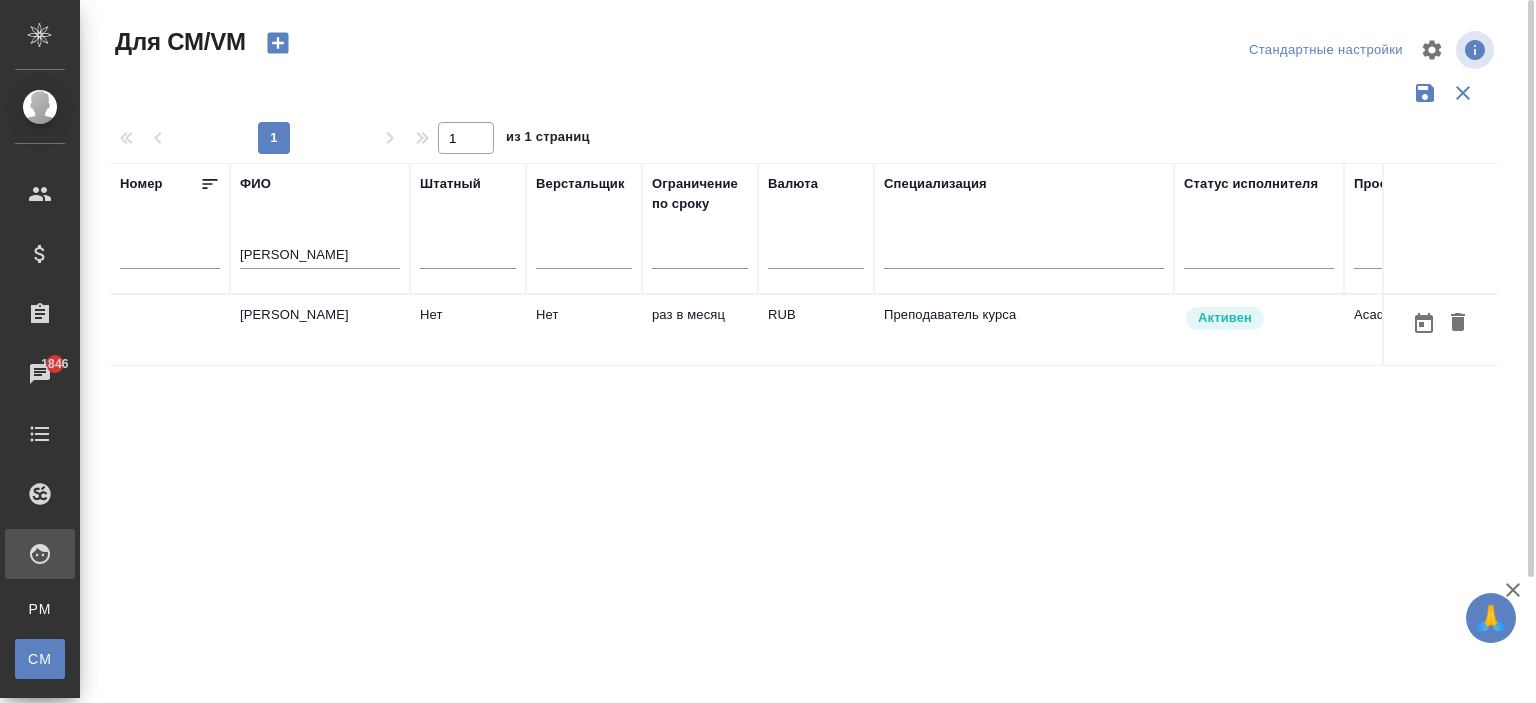 click on "[PERSON_NAME]" at bounding box center (320, 330) 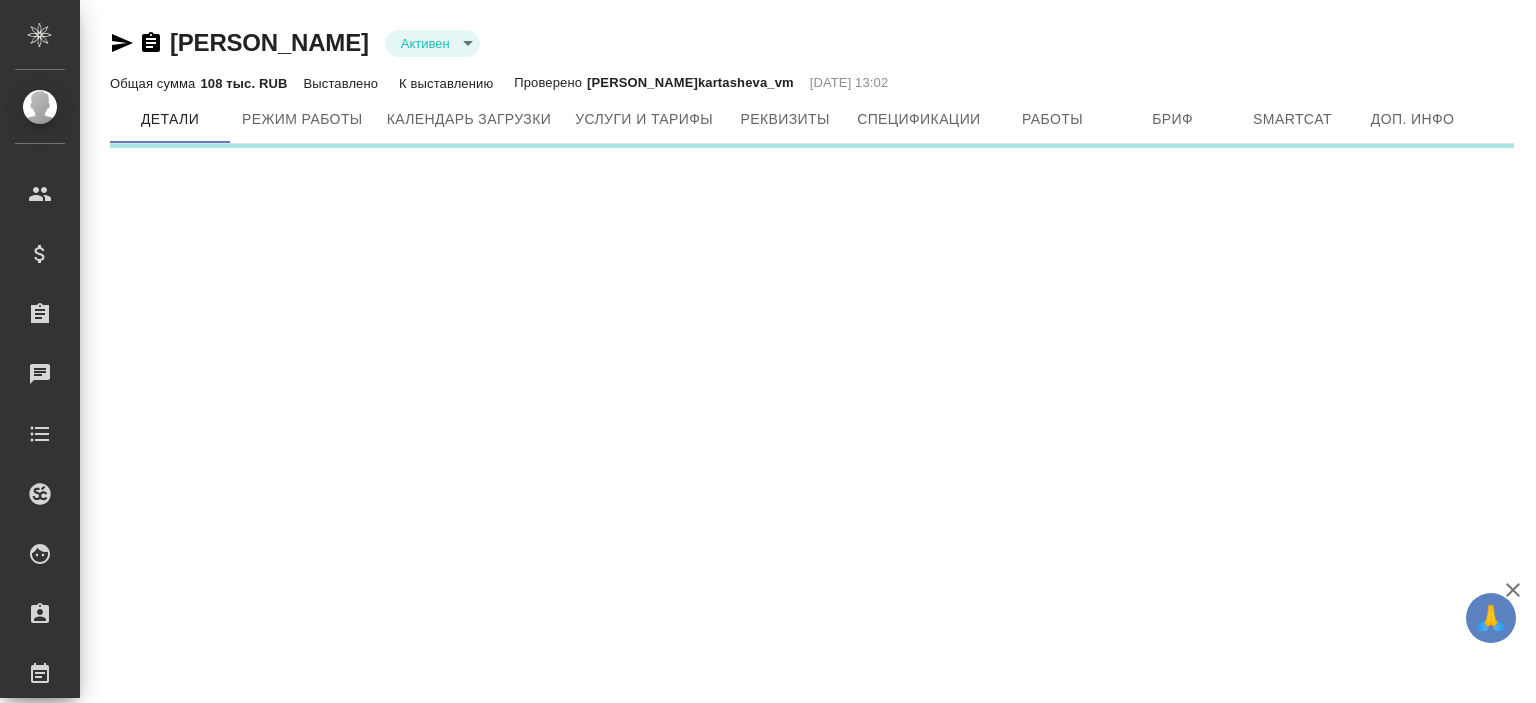 scroll, scrollTop: 0, scrollLeft: 0, axis: both 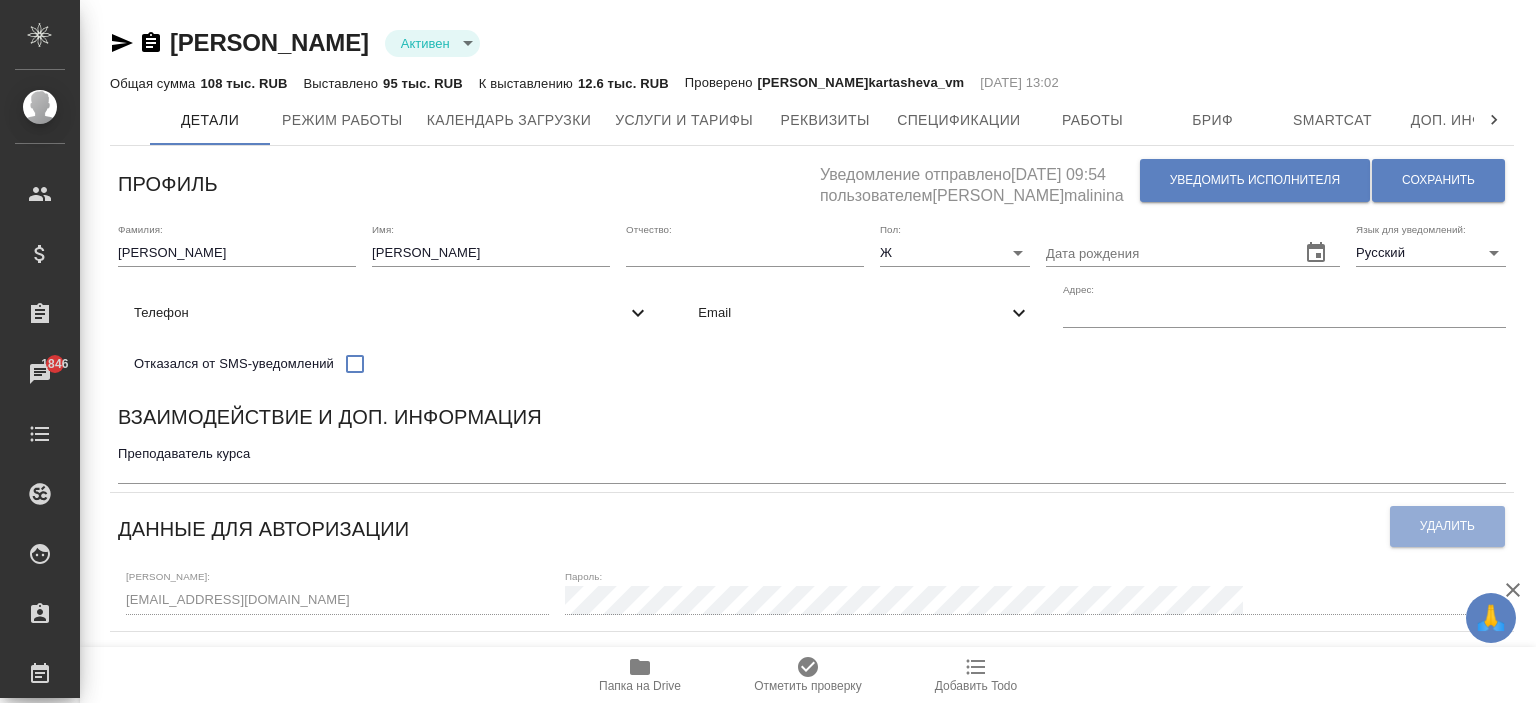 click on "Телефон" at bounding box center [380, 313] 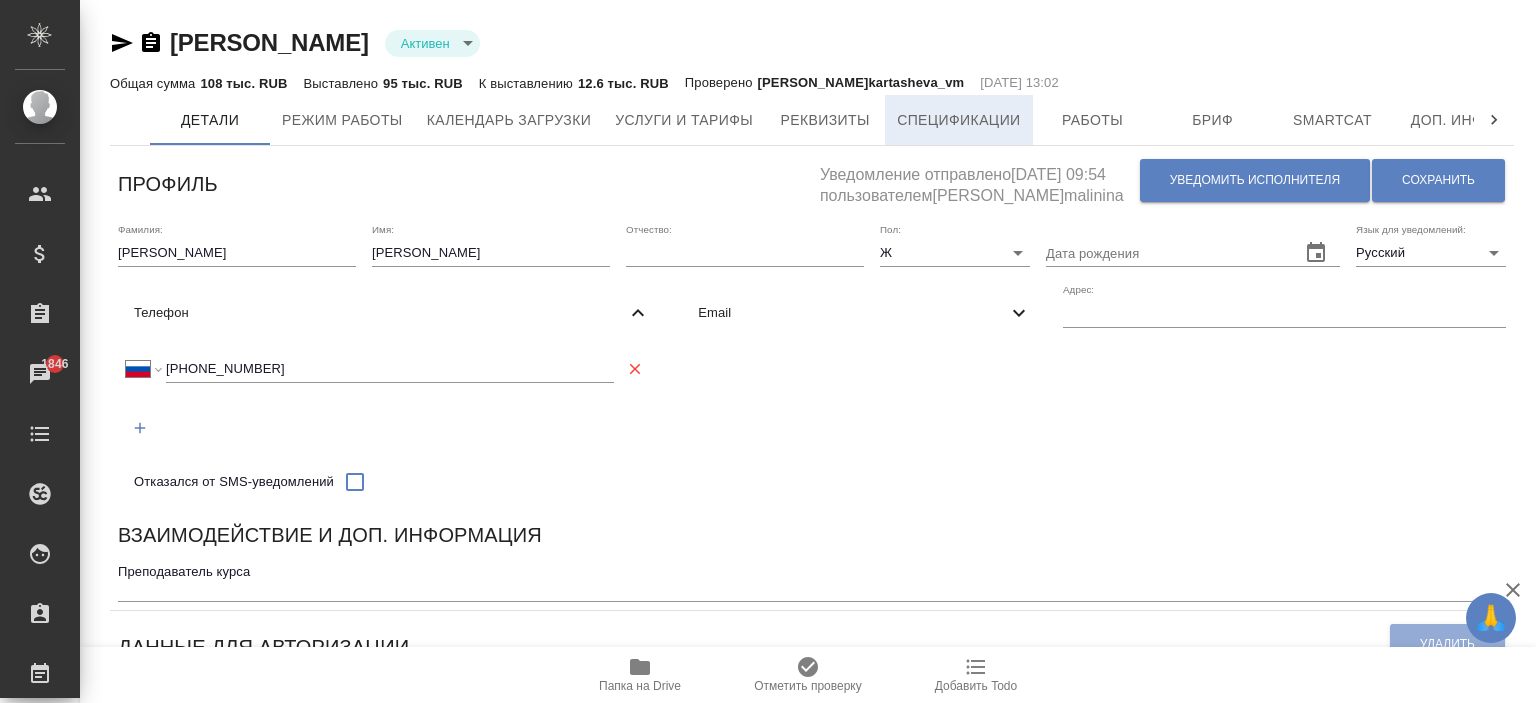 click on "Спецификации" at bounding box center (958, 120) 